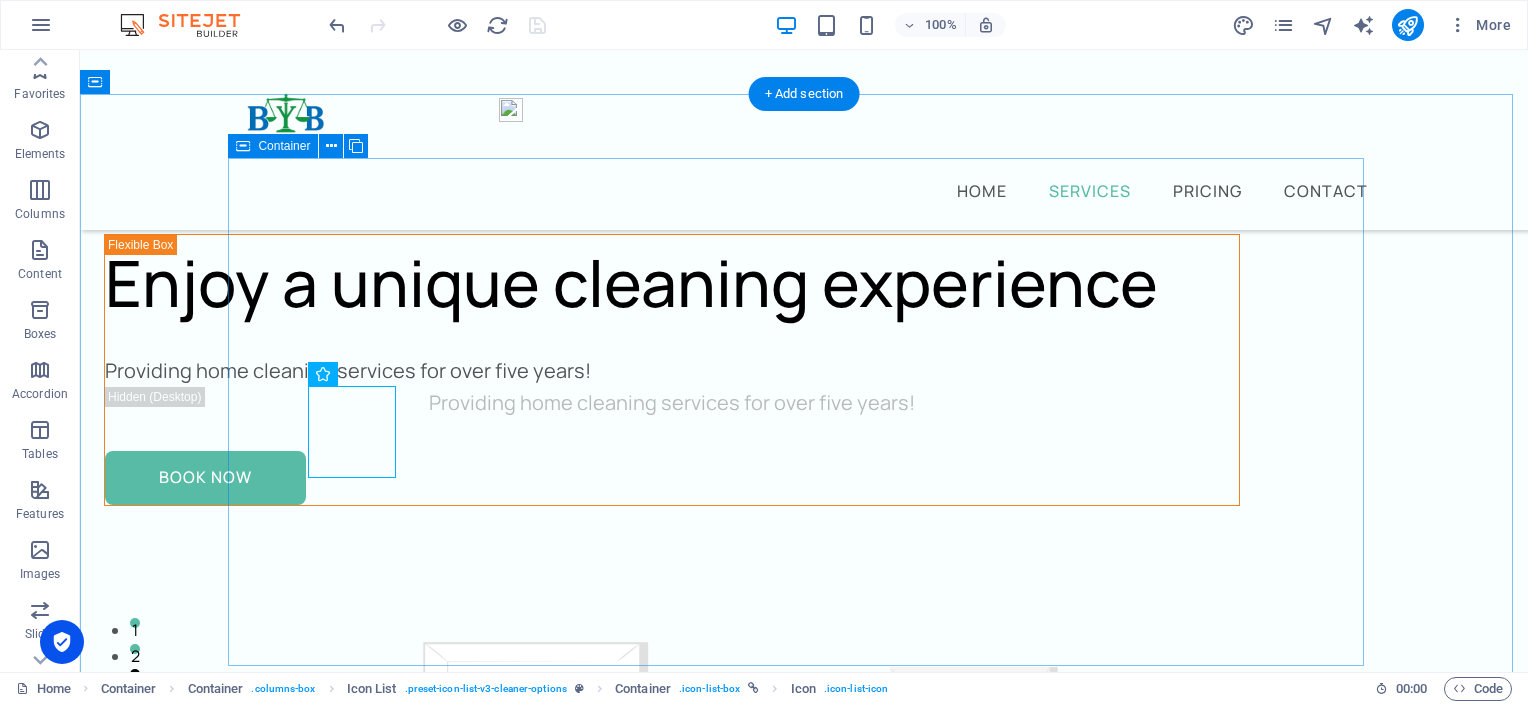 scroll, scrollTop: 800, scrollLeft: 0, axis: vertical 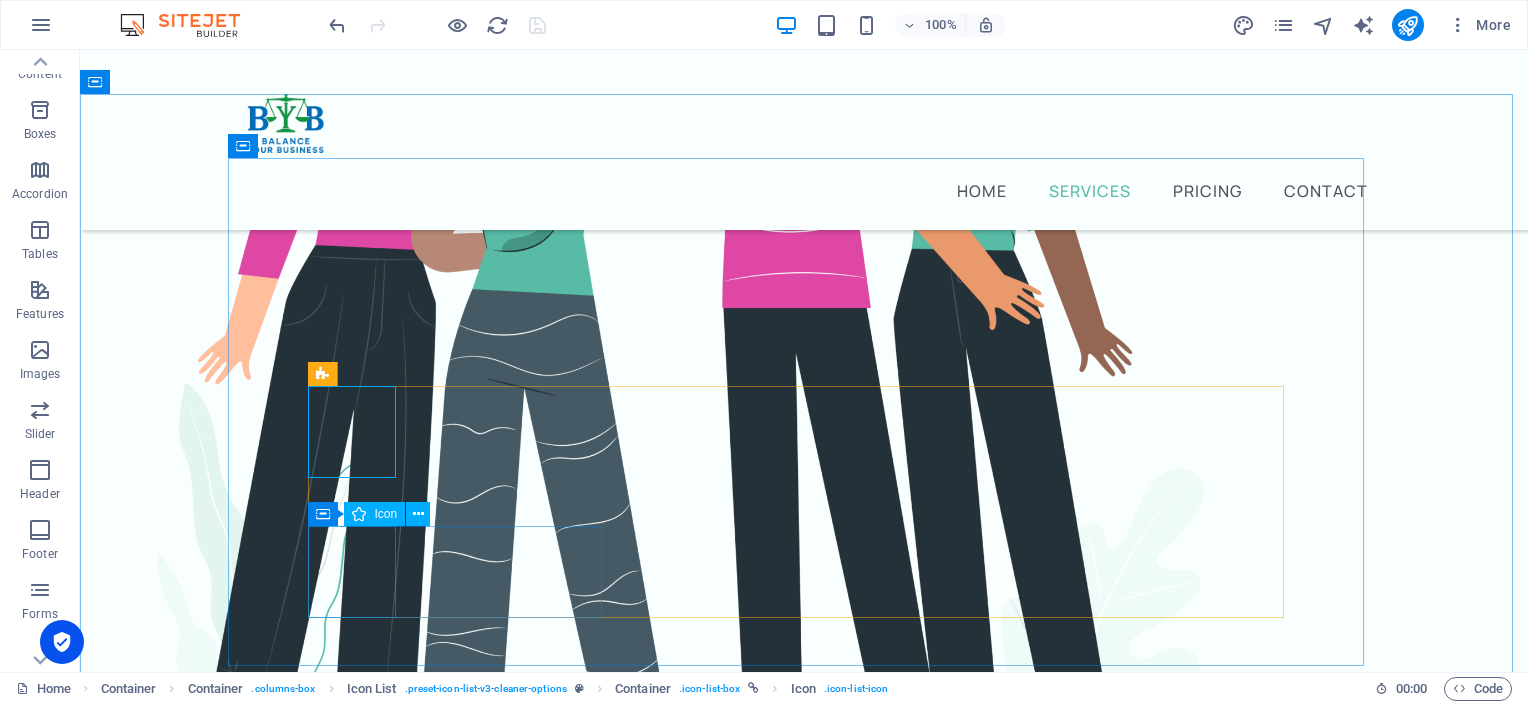 click on "Icon" at bounding box center [374, 514] 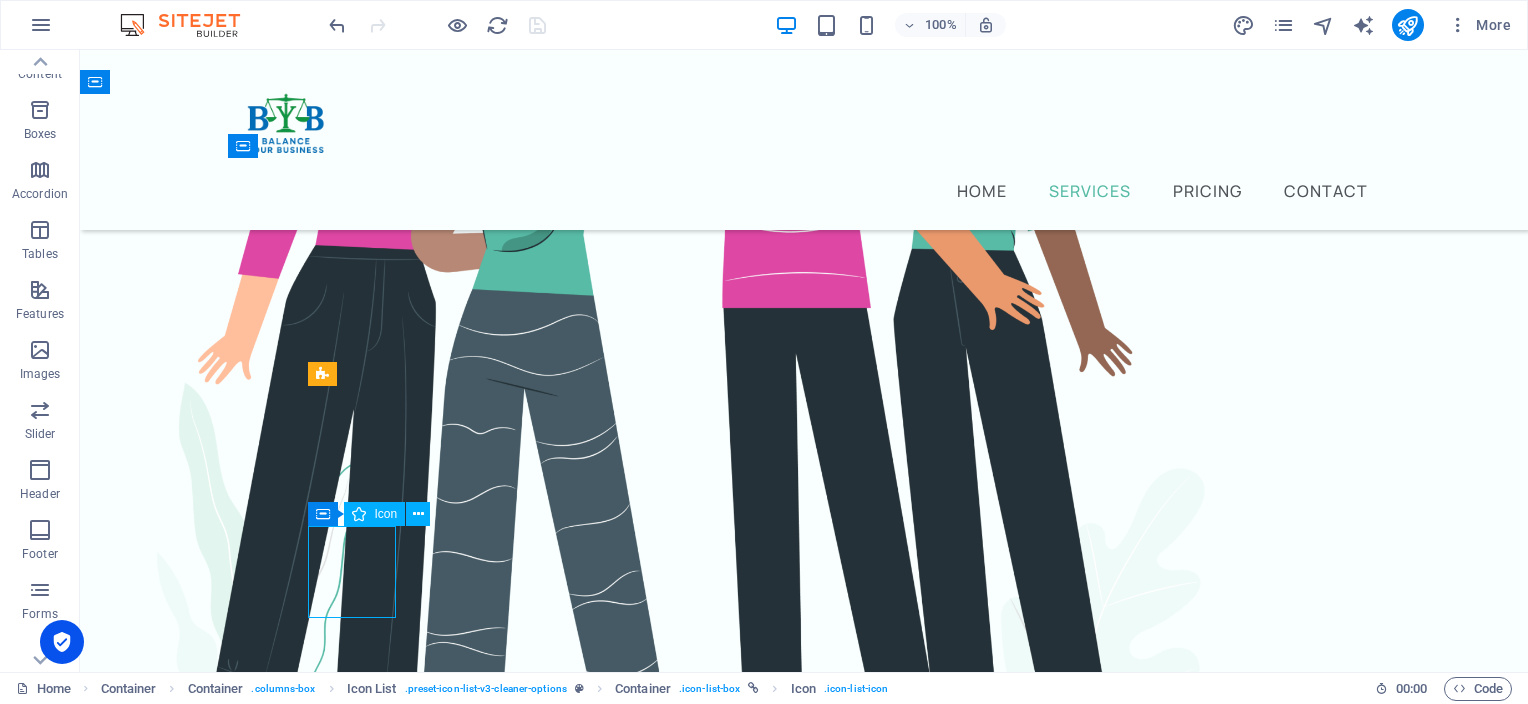 click on "Icon" at bounding box center (374, 514) 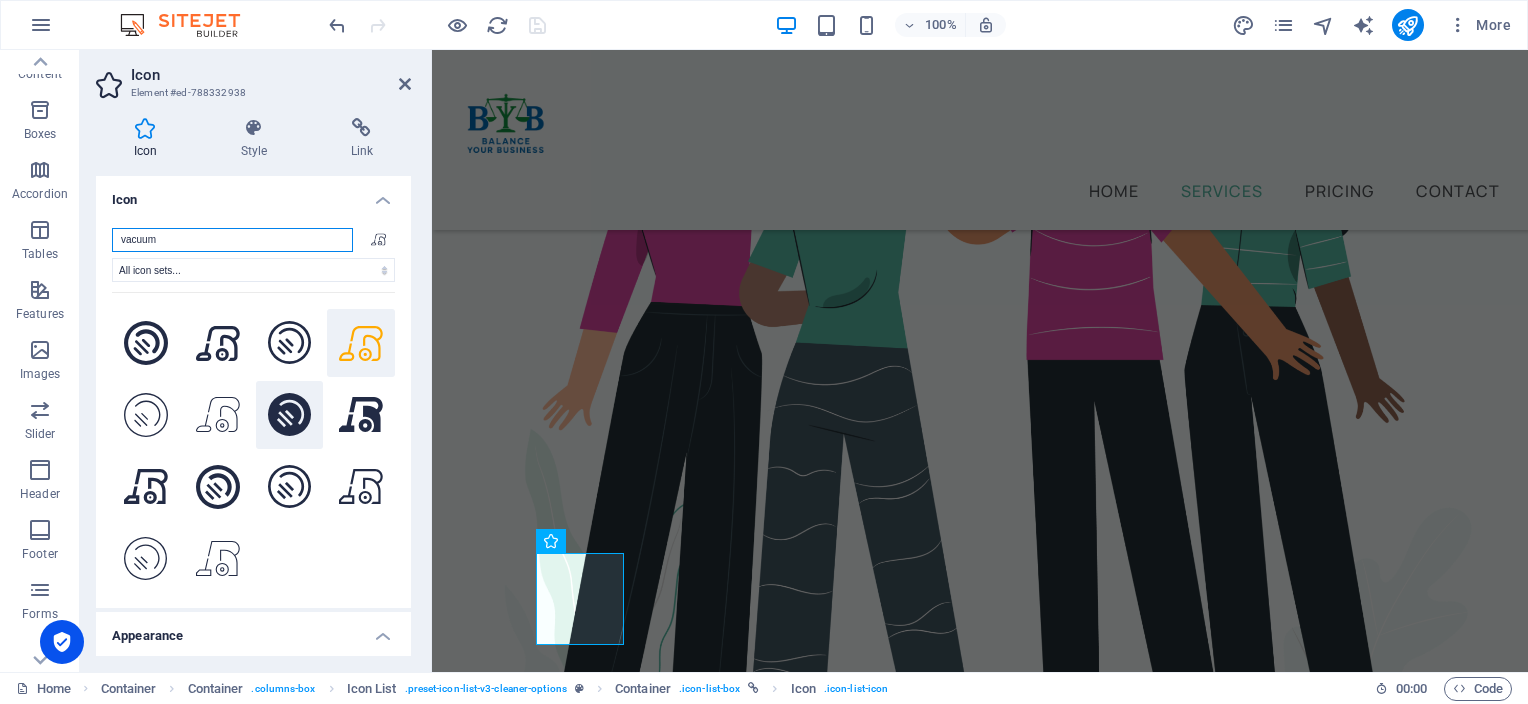 scroll, scrollTop: 0, scrollLeft: 0, axis: both 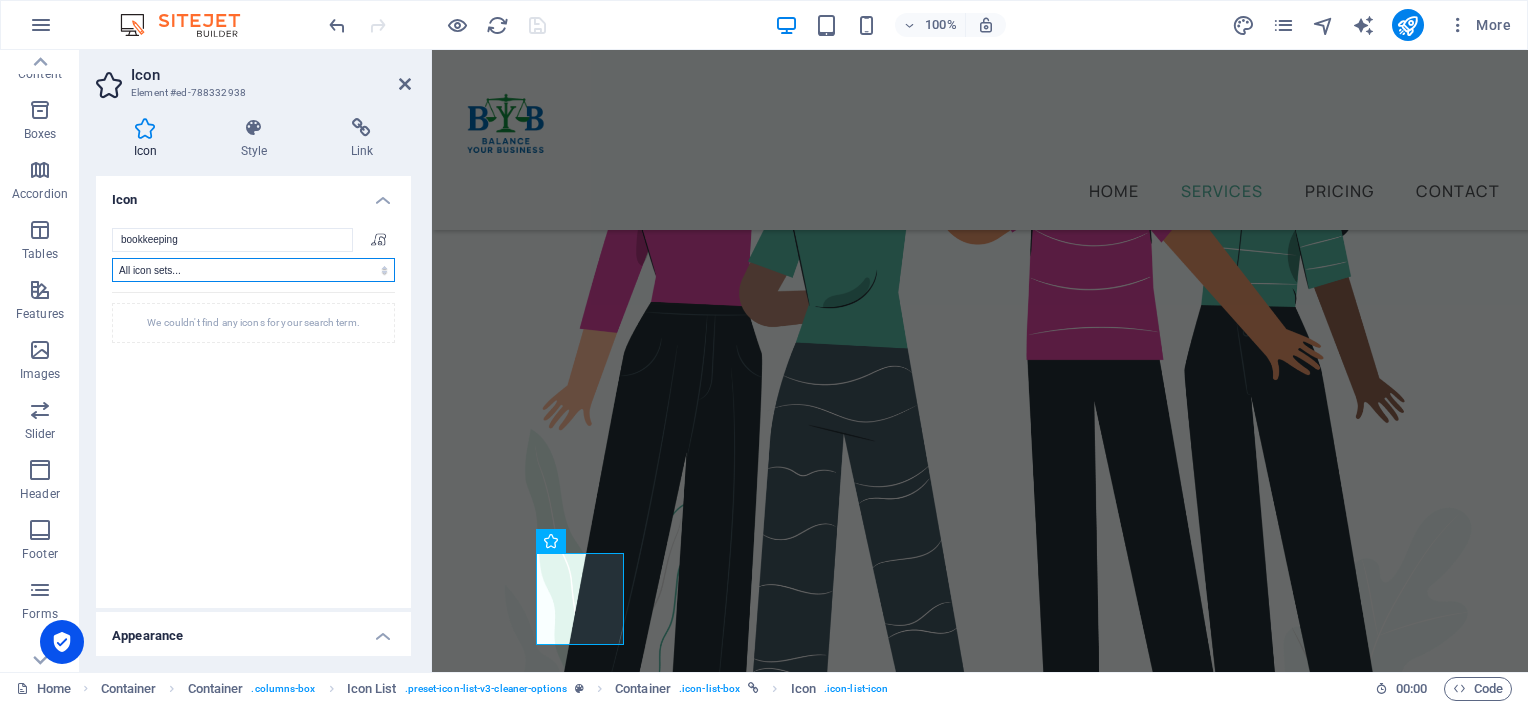 click on "All icon sets... IcoFont Ionicons FontAwesome Brands FontAwesome Duotone FontAwesome Solid FontAwesome Regular FontAwesome Light FontAwesome Thin FontAwesome Sharp Solid FontAwesome Sharp Regular FontAwesome Sharp Light FontAwesome Sharp Thin" at bounding box center [253, 270] 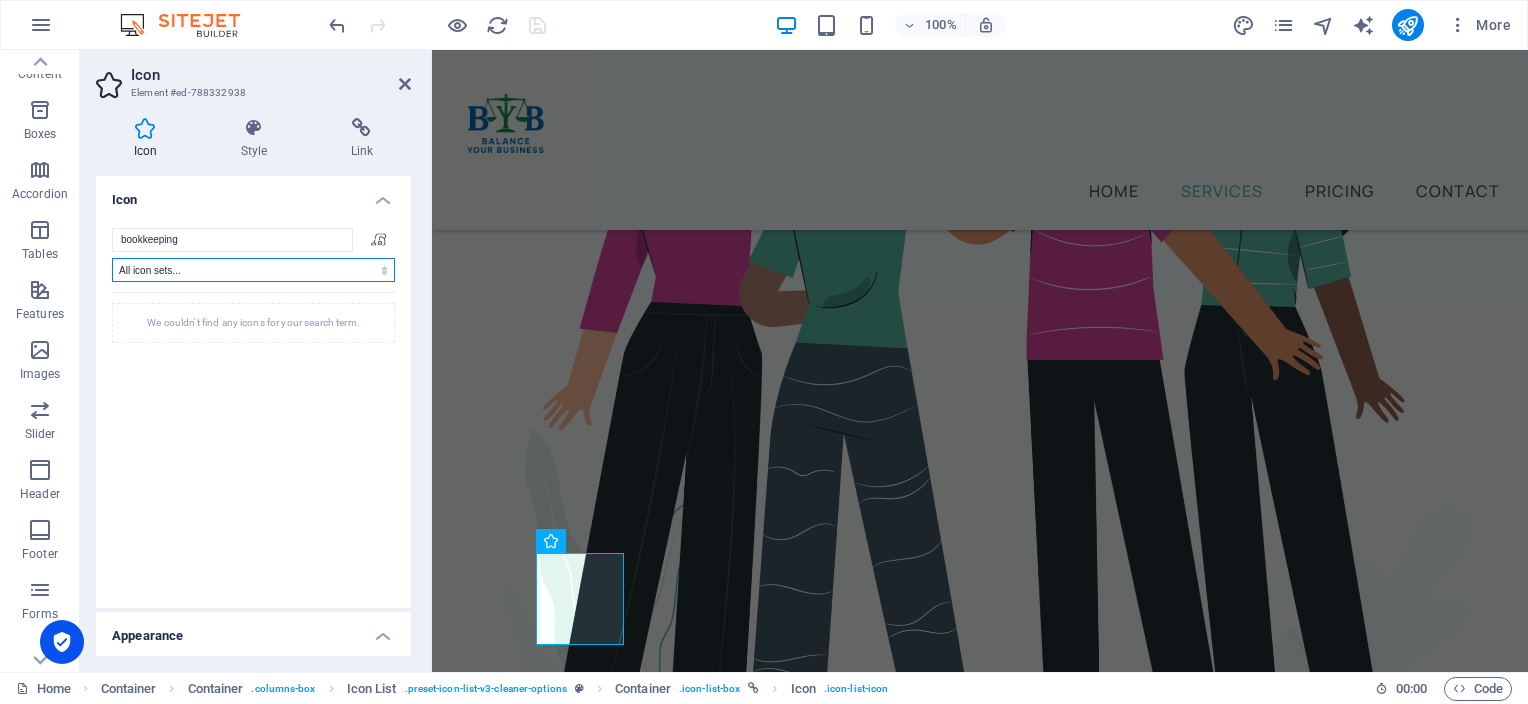 click on "All icon sets... IcoFont Ionicons FontAwesome Brands FontAwesome Duotone FontAwesome Solid FontAwesome Regular FontAwesome Light FontAwesome Thin FontAwesome Sharp Solid FontAwesome Sharp Regular FontAwesome Sharp Light FontAwesome Sharp Thin" at bounding box center [253, 270] 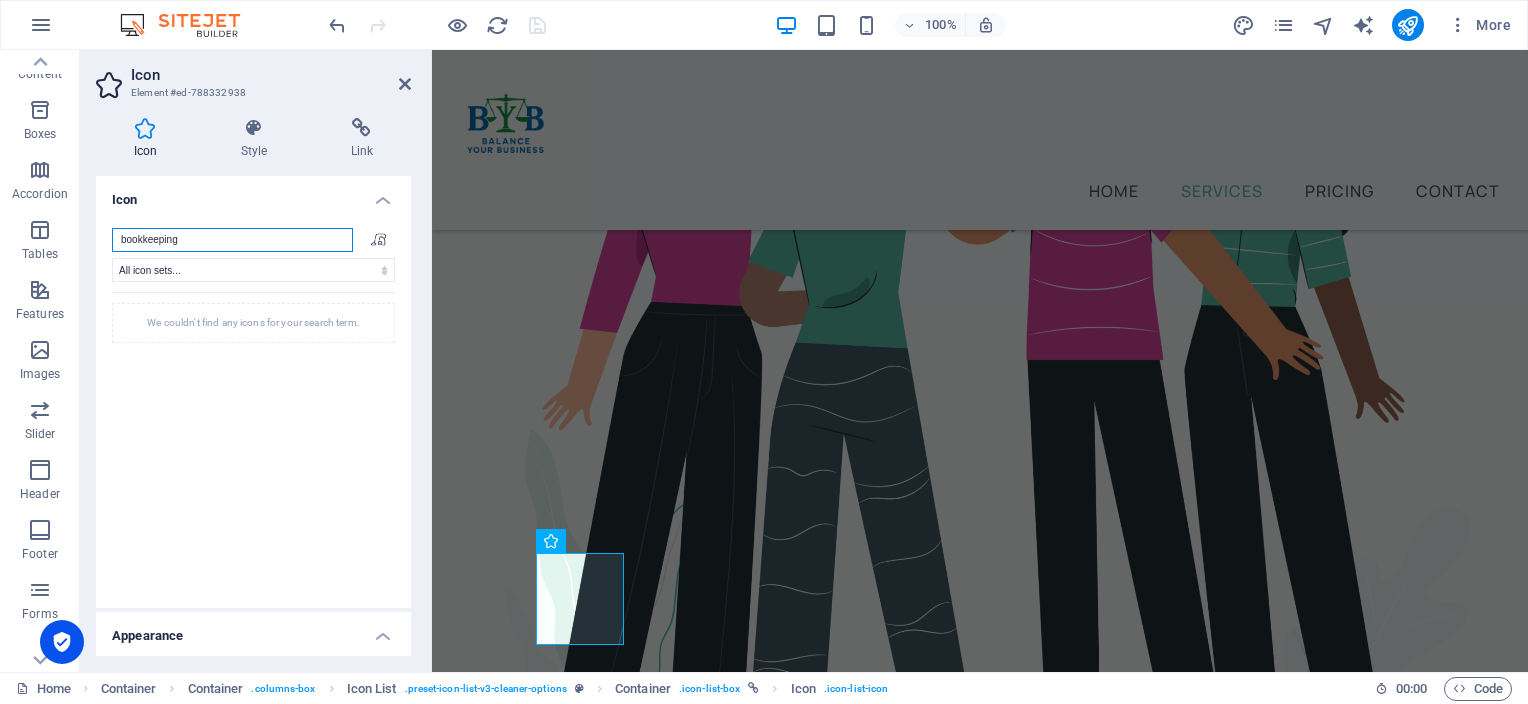 click on "bookkeeping" at bounding box center [232, 240] 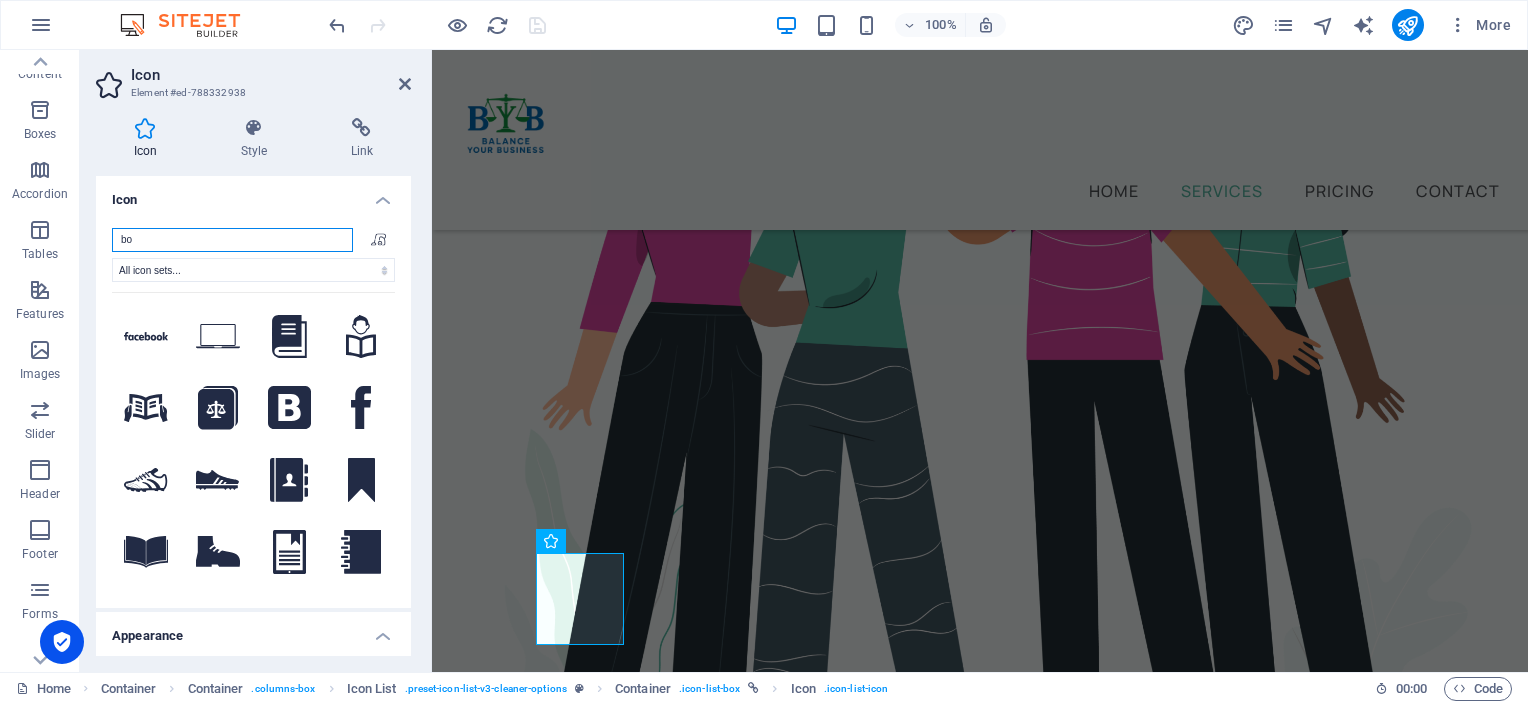 type on "b" 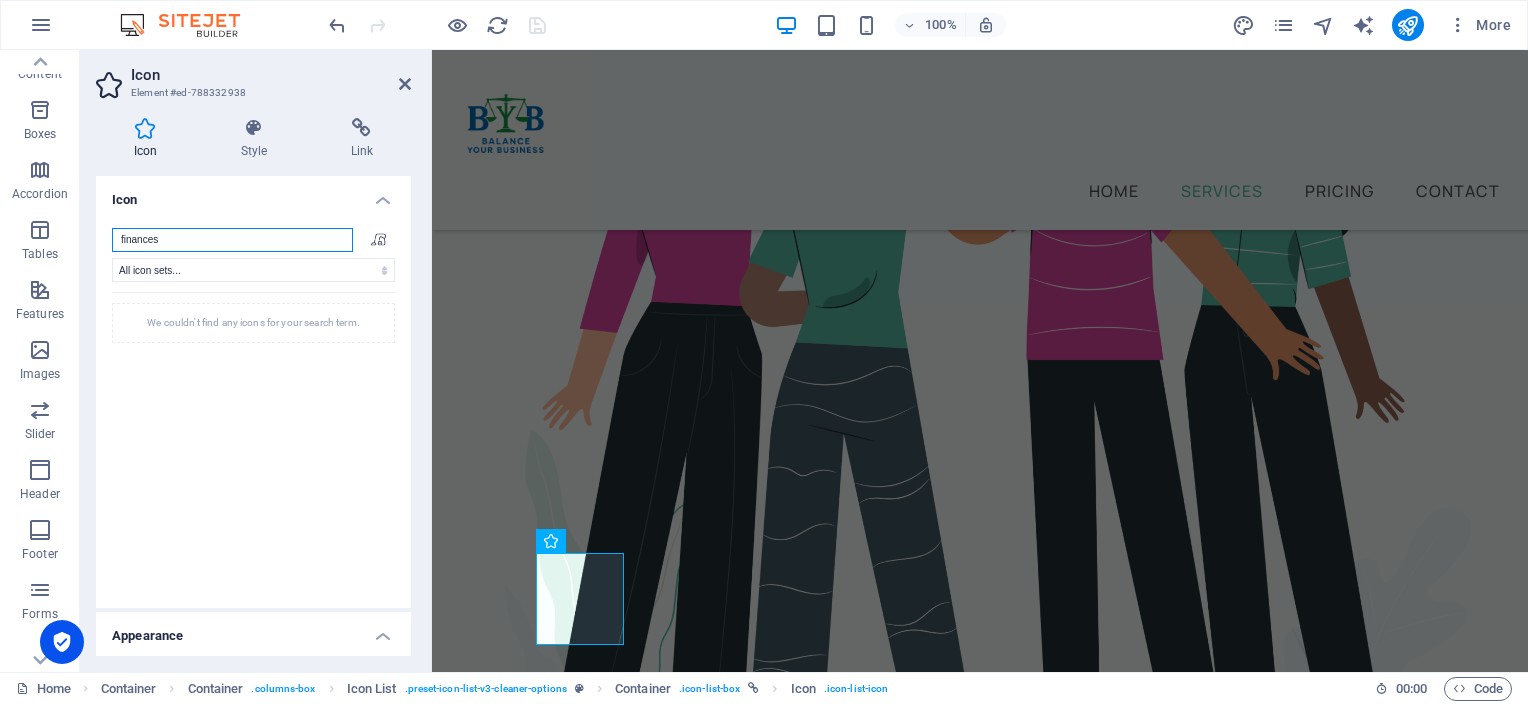 type on "finances" 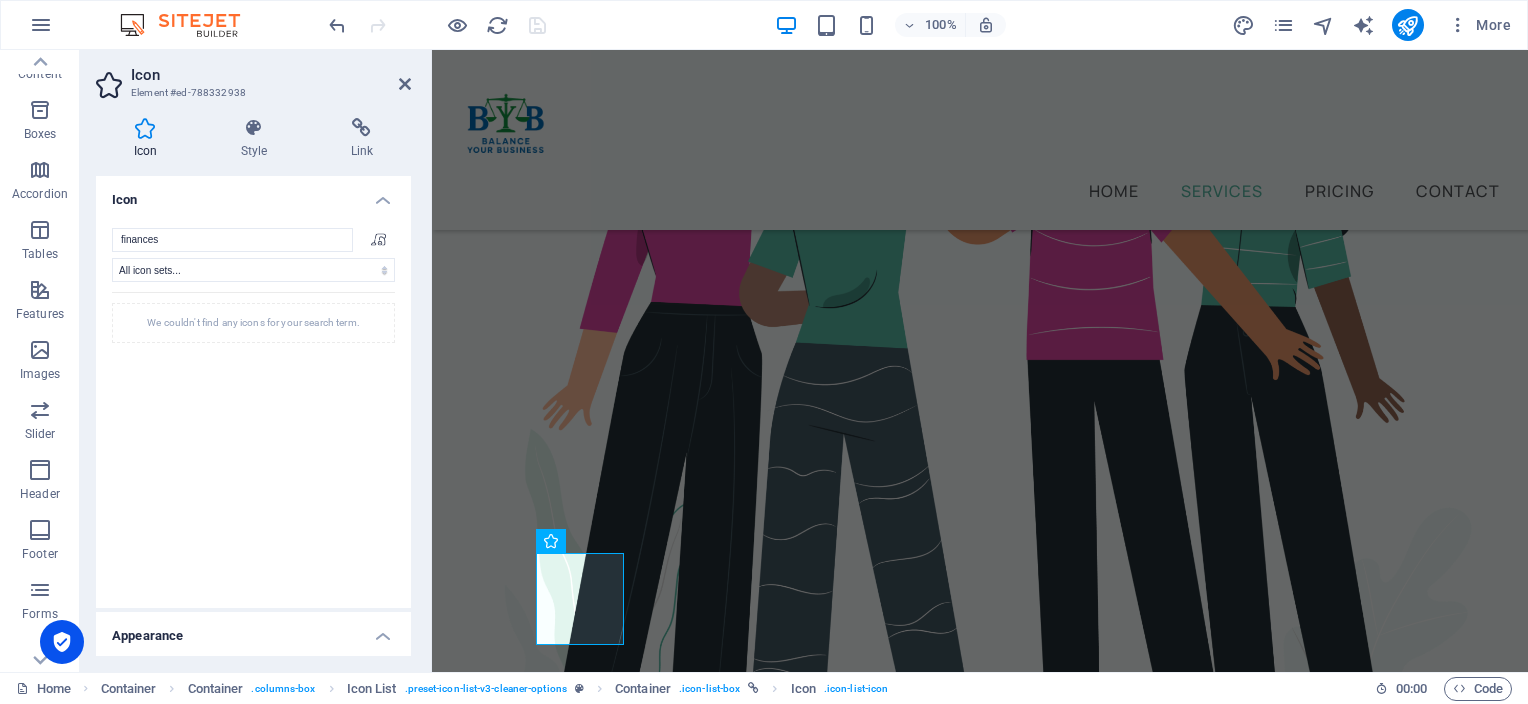 click on "Icon" at bounding box center (253, 194) 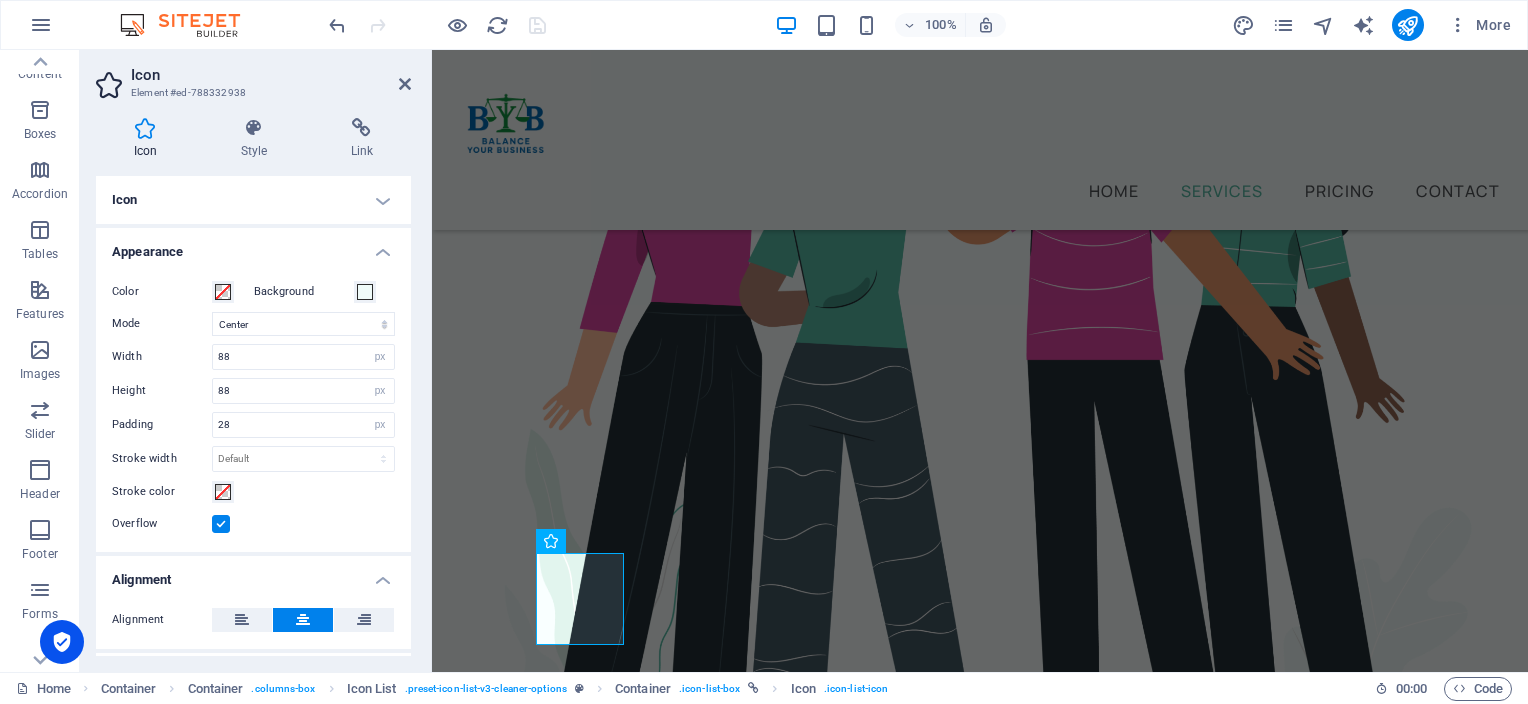 click on "Icon" at bounding box center [253, 200] 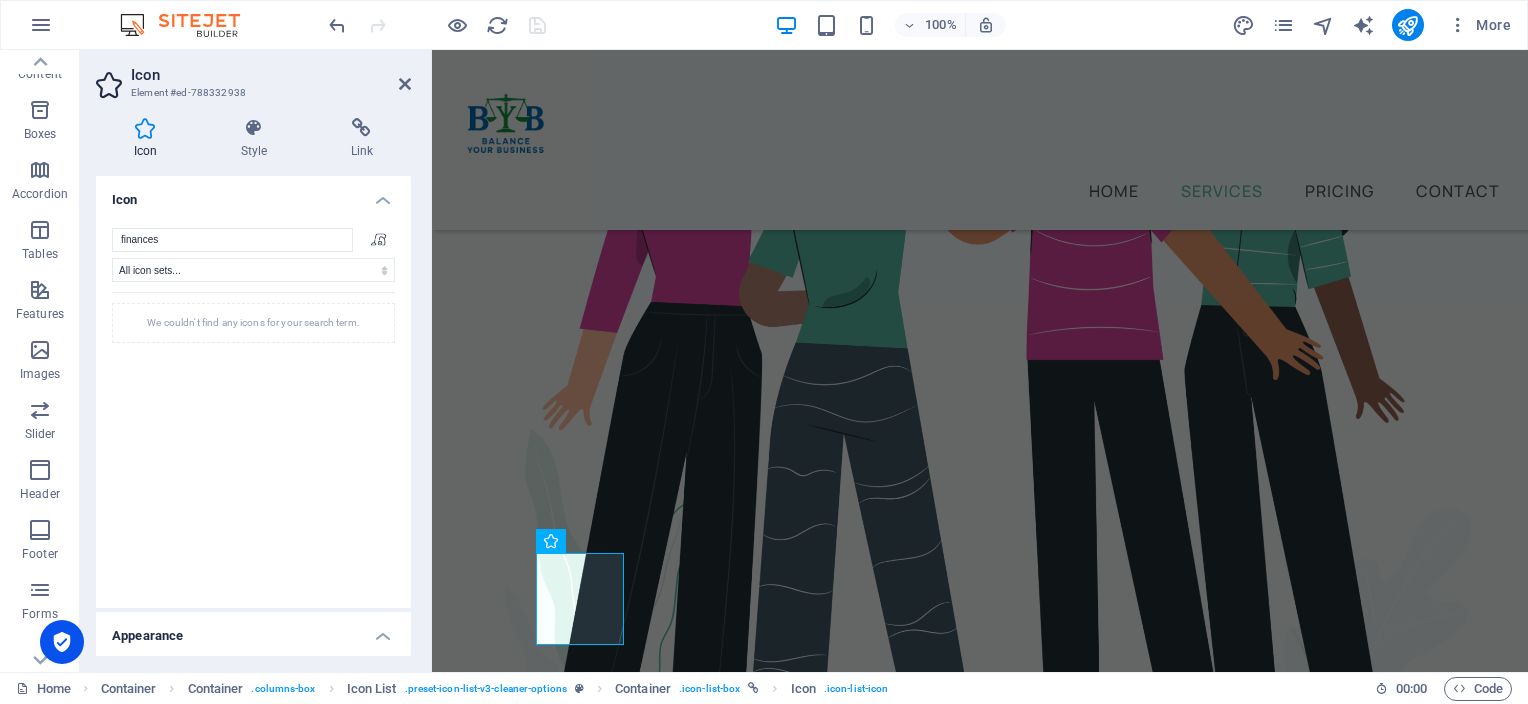 click on "Appearance" at bounding box center [253, 630] 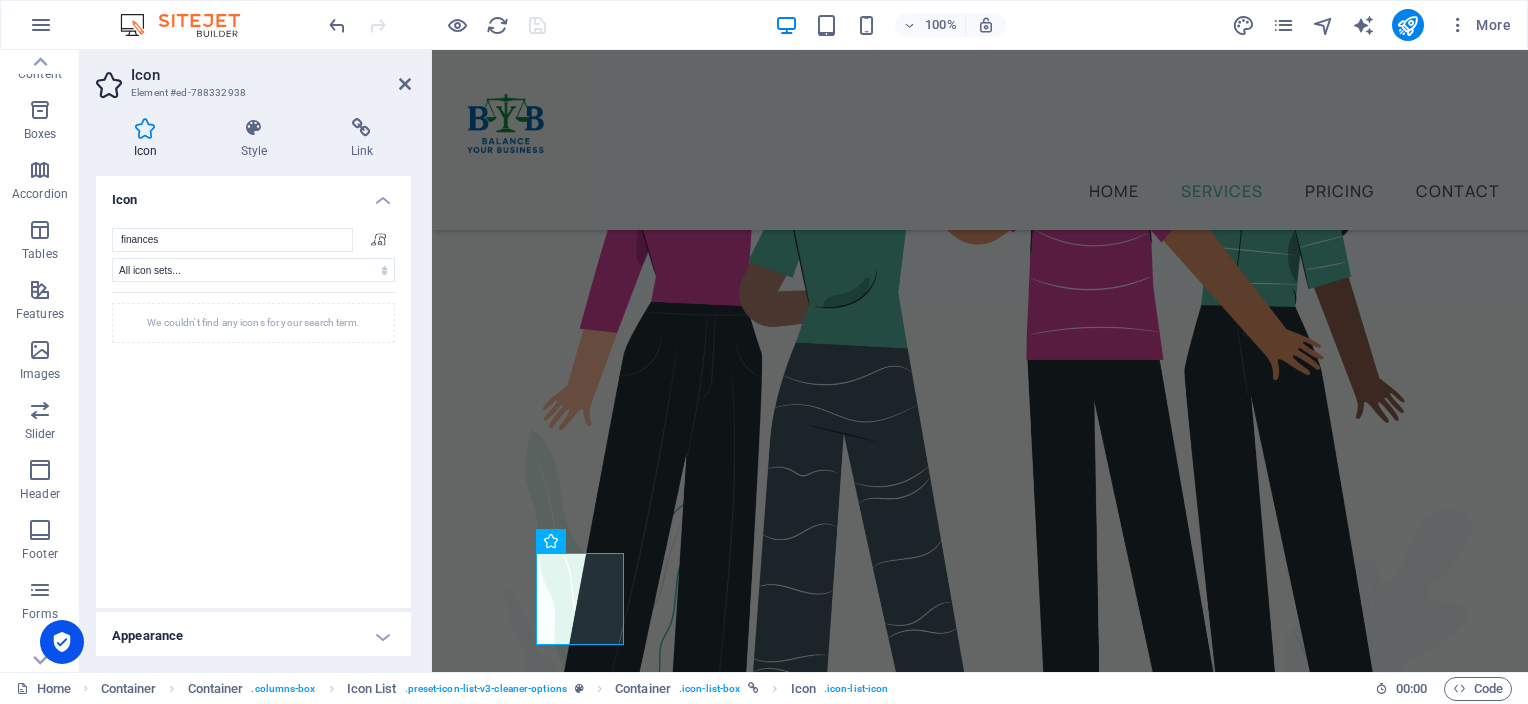 click on "Appearance" at bounding box center (253, 636) 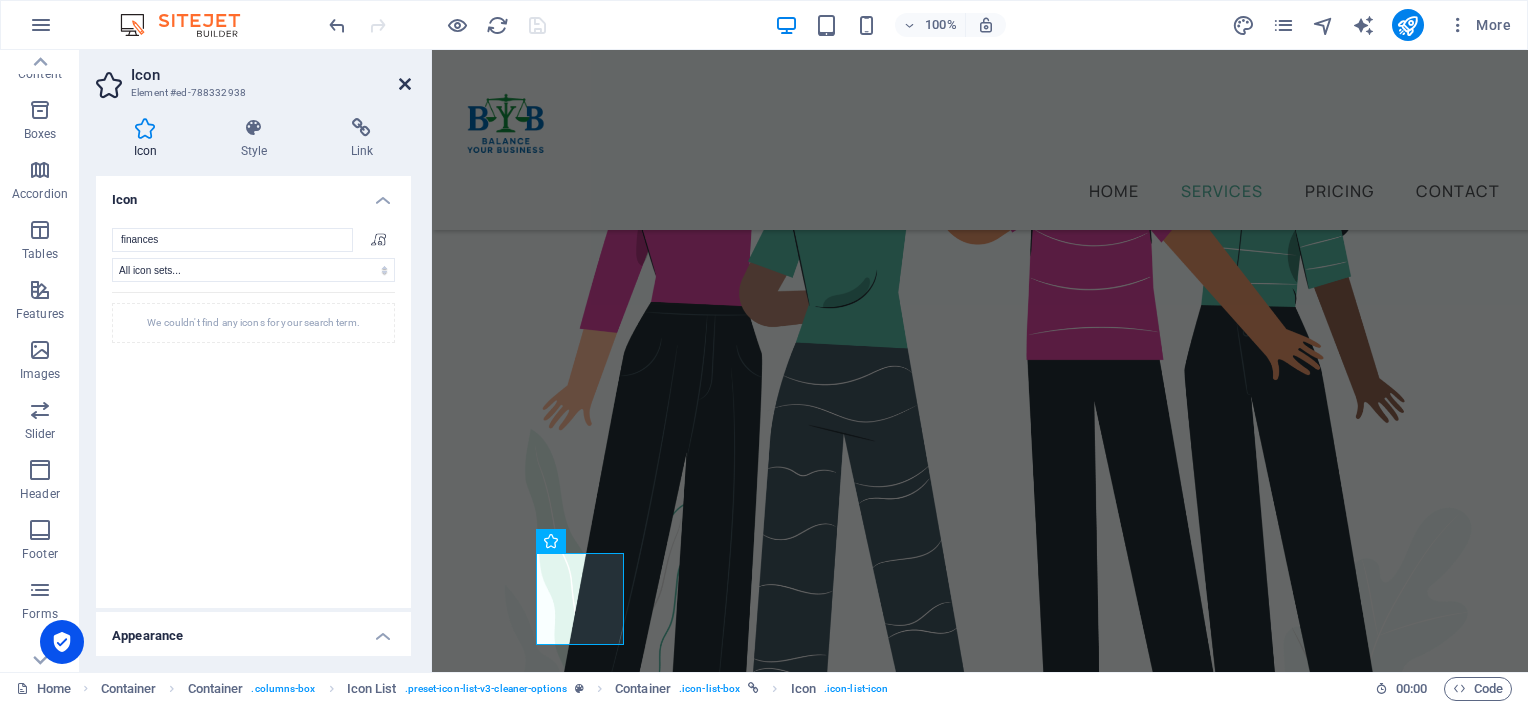 click at bounding box center (405, 84) 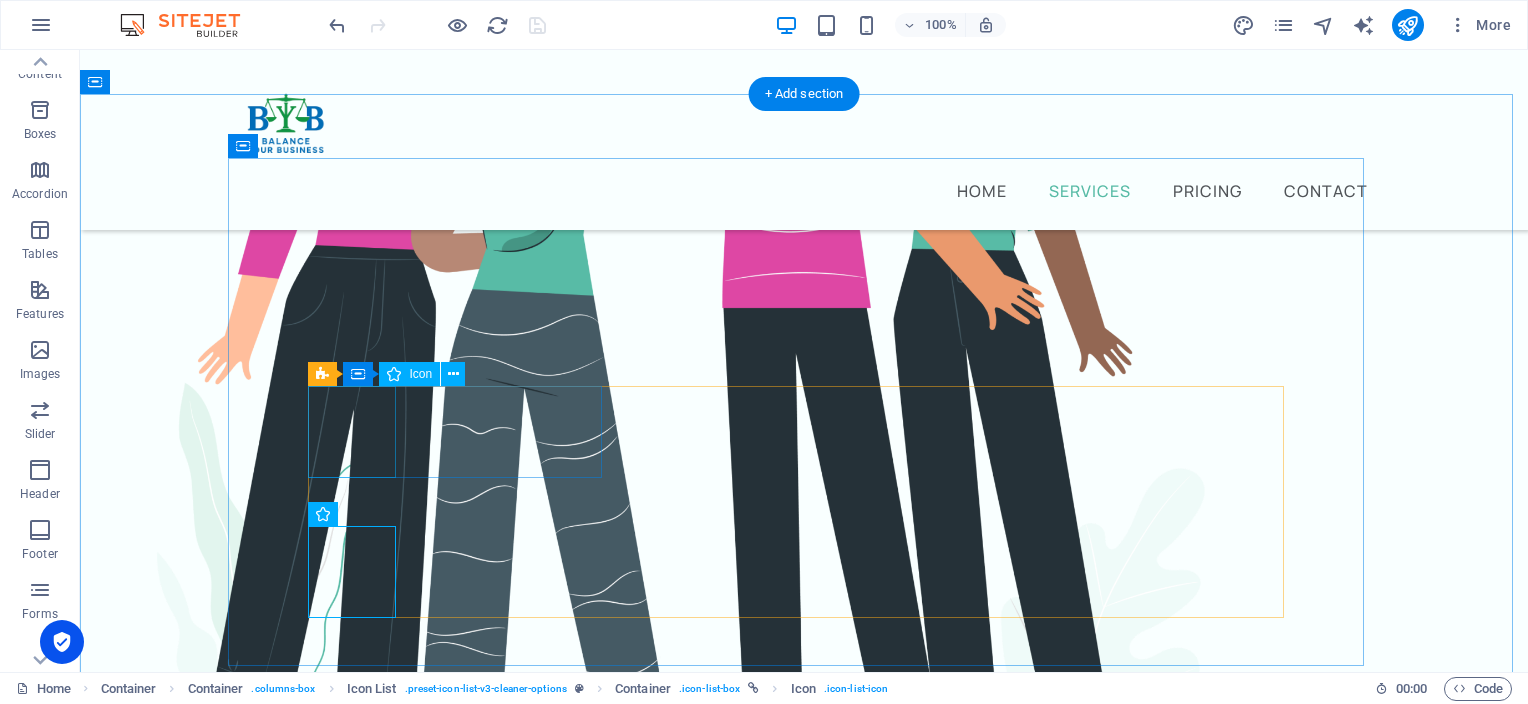 click at bounding box center [804, 1274] 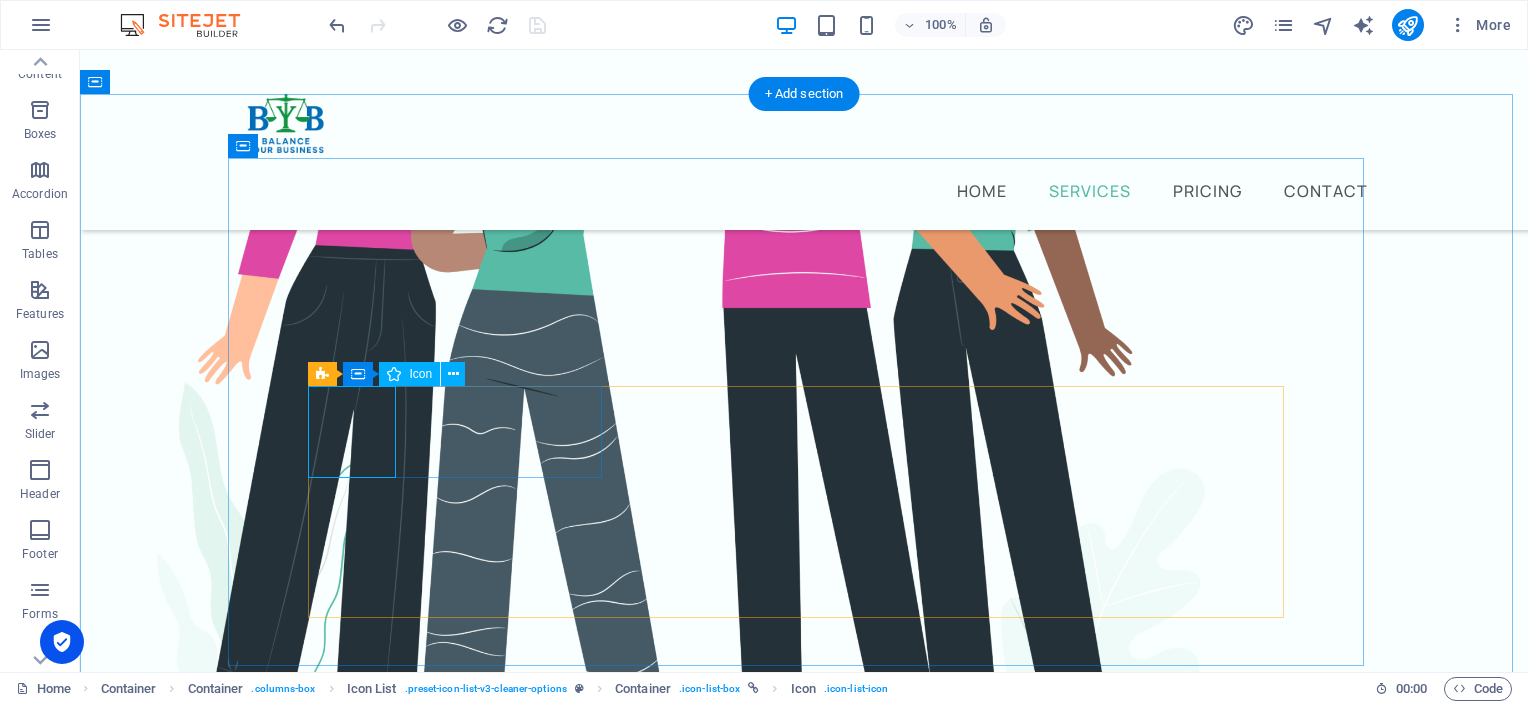 click at bounding box center [804, 1274] 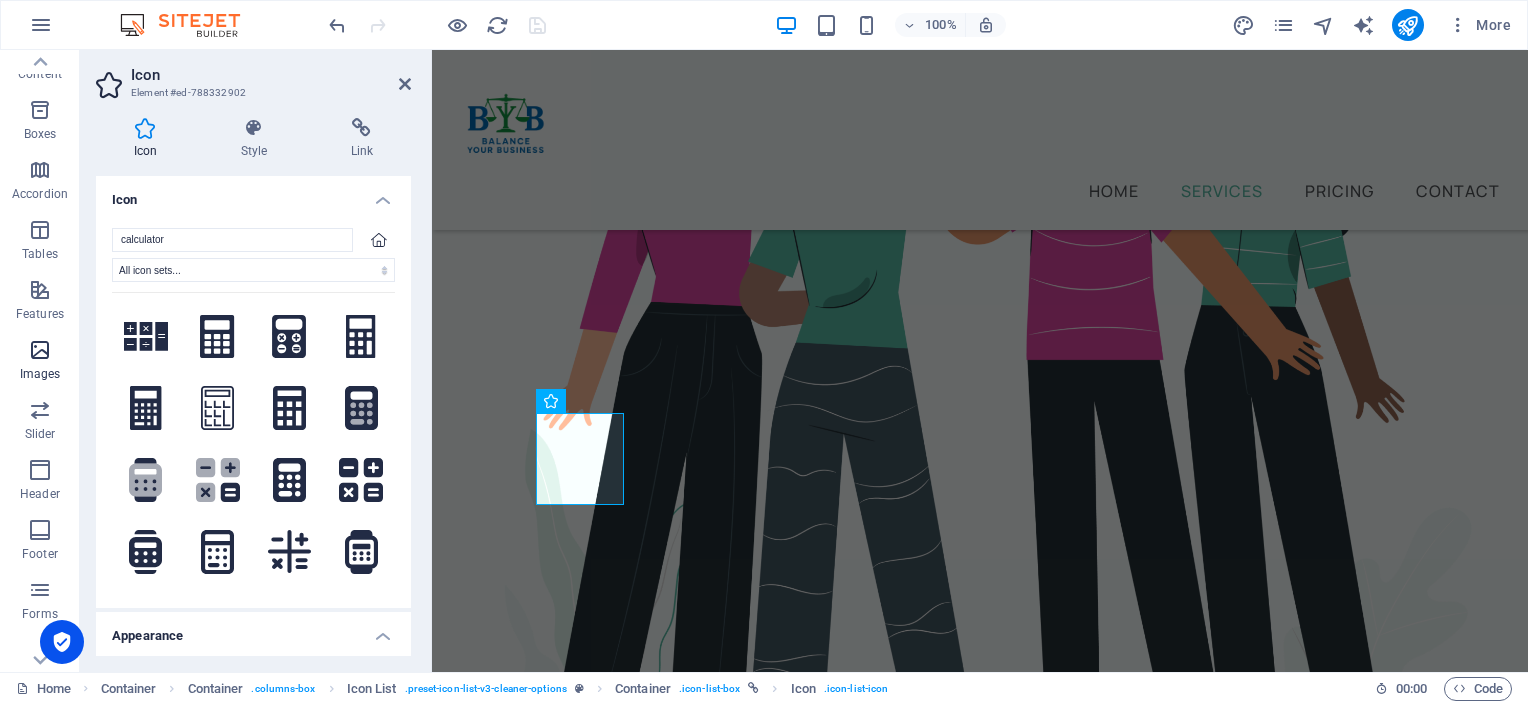 type on "calculator" 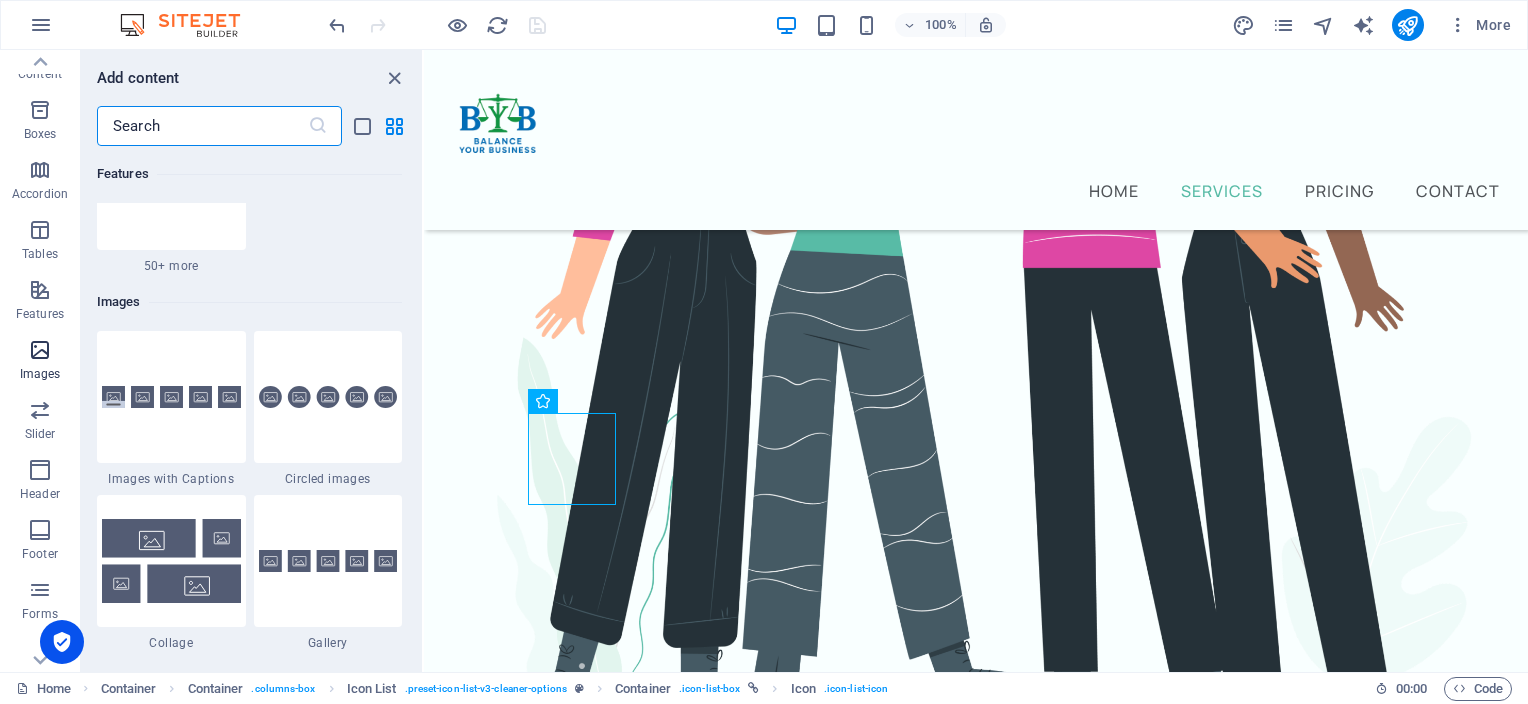 scroll, scrollTop: 9976, scrollLeft: 0, axis: vertical 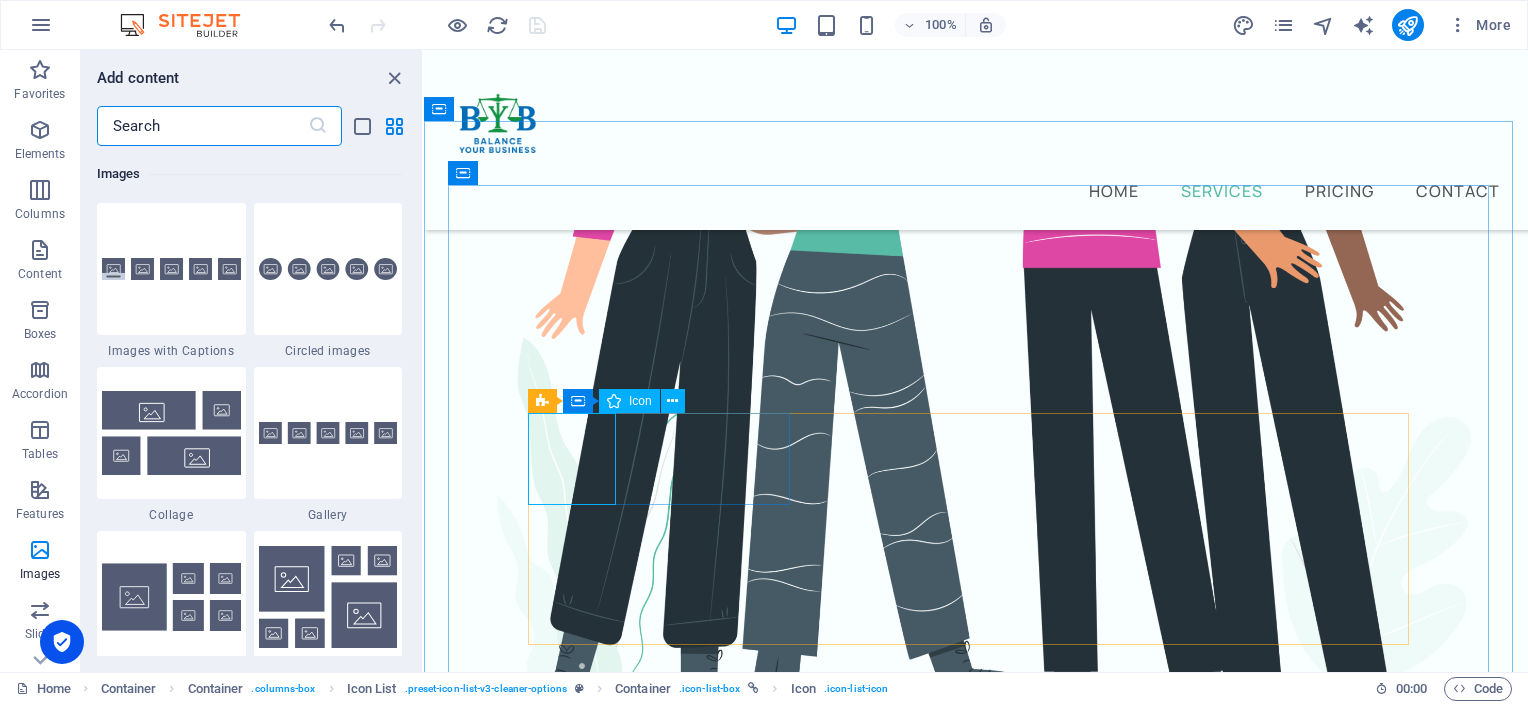 click on "Icon" at bounding box center [629, 401] 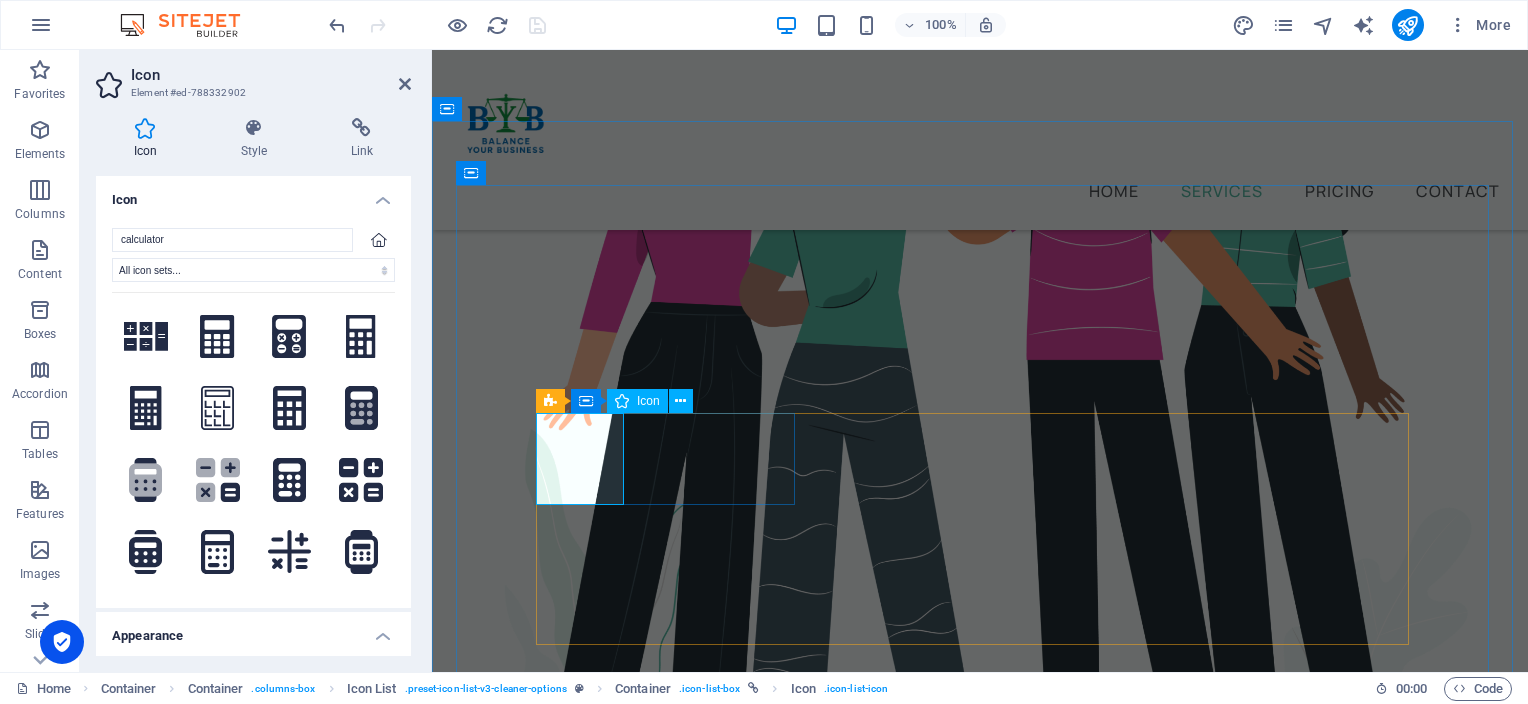 click at bounding box center (980, 1282) 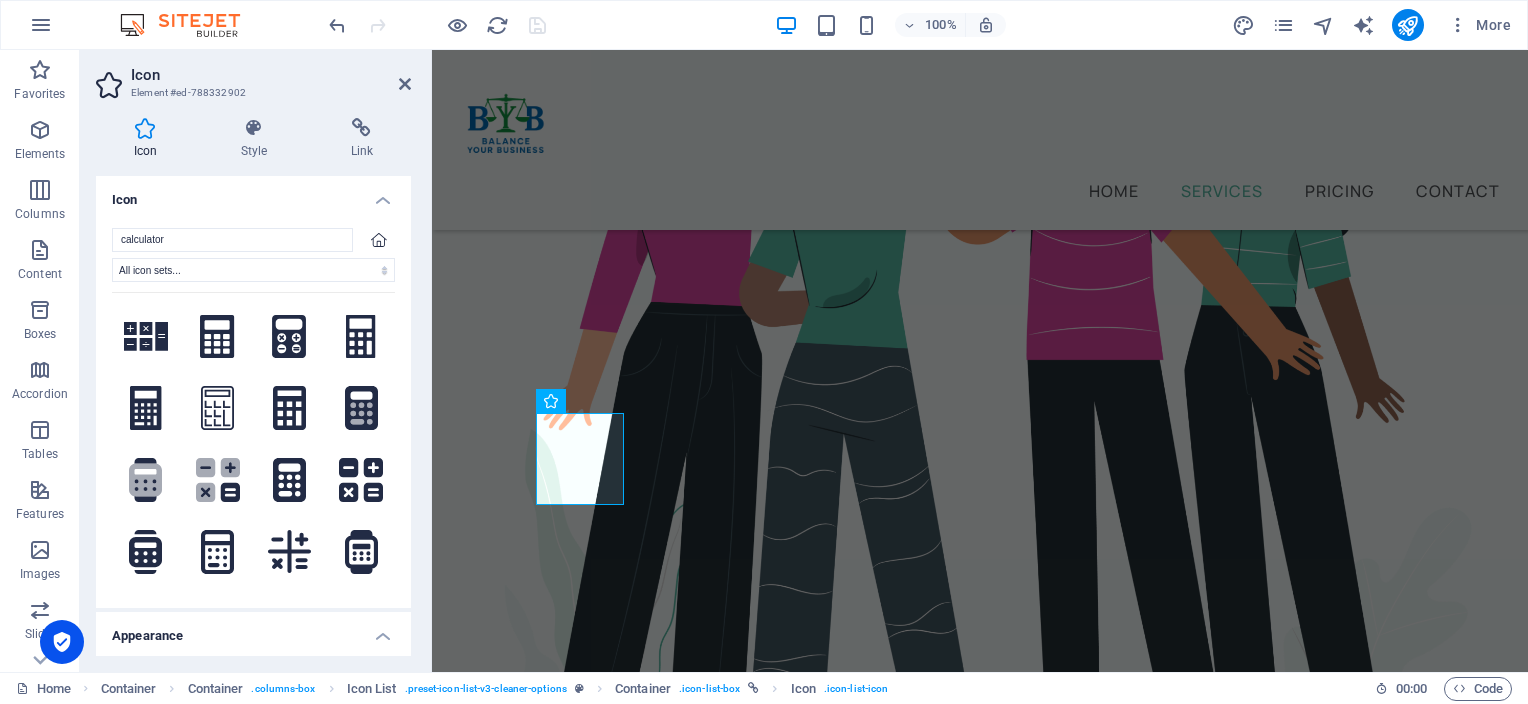 click 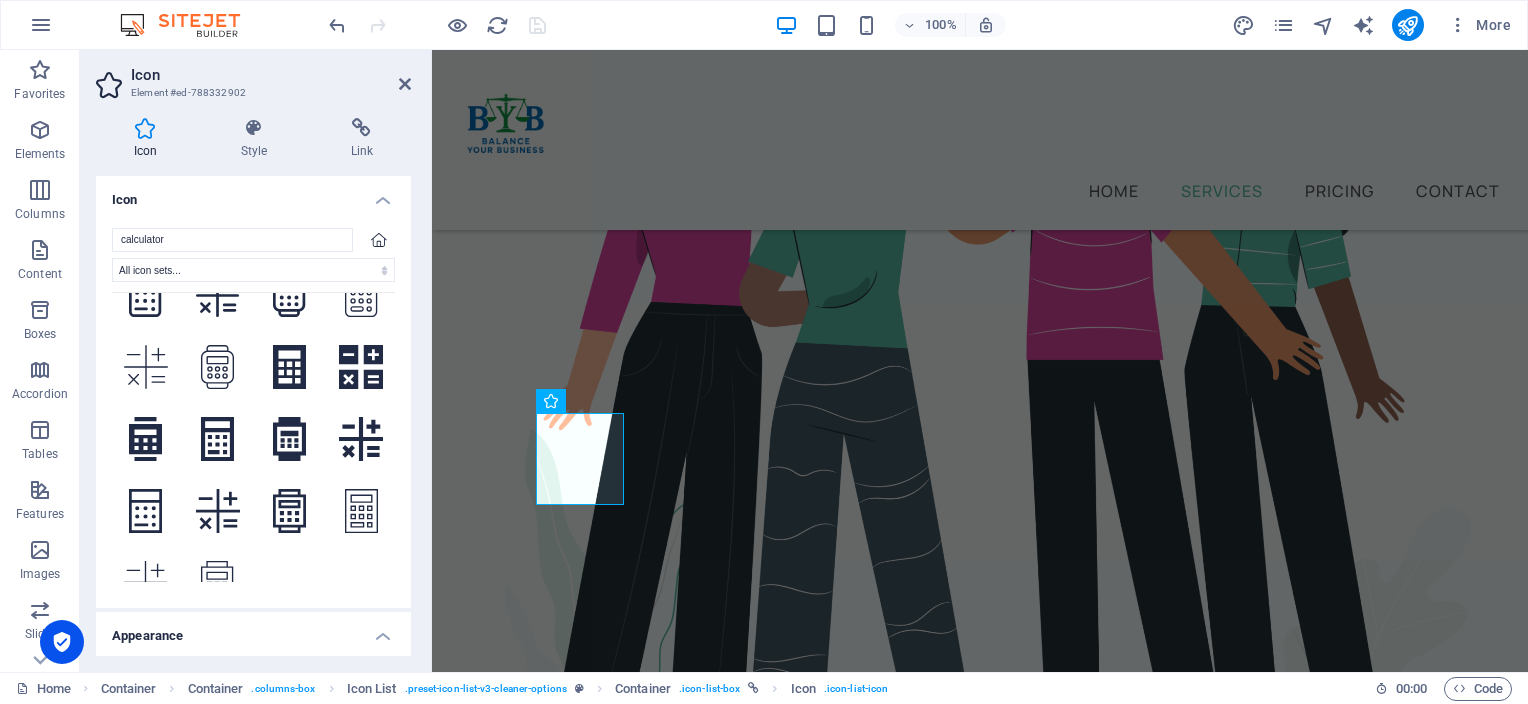 scroll, scrollTop: 344, scrollLeft: 0, axis: vertical 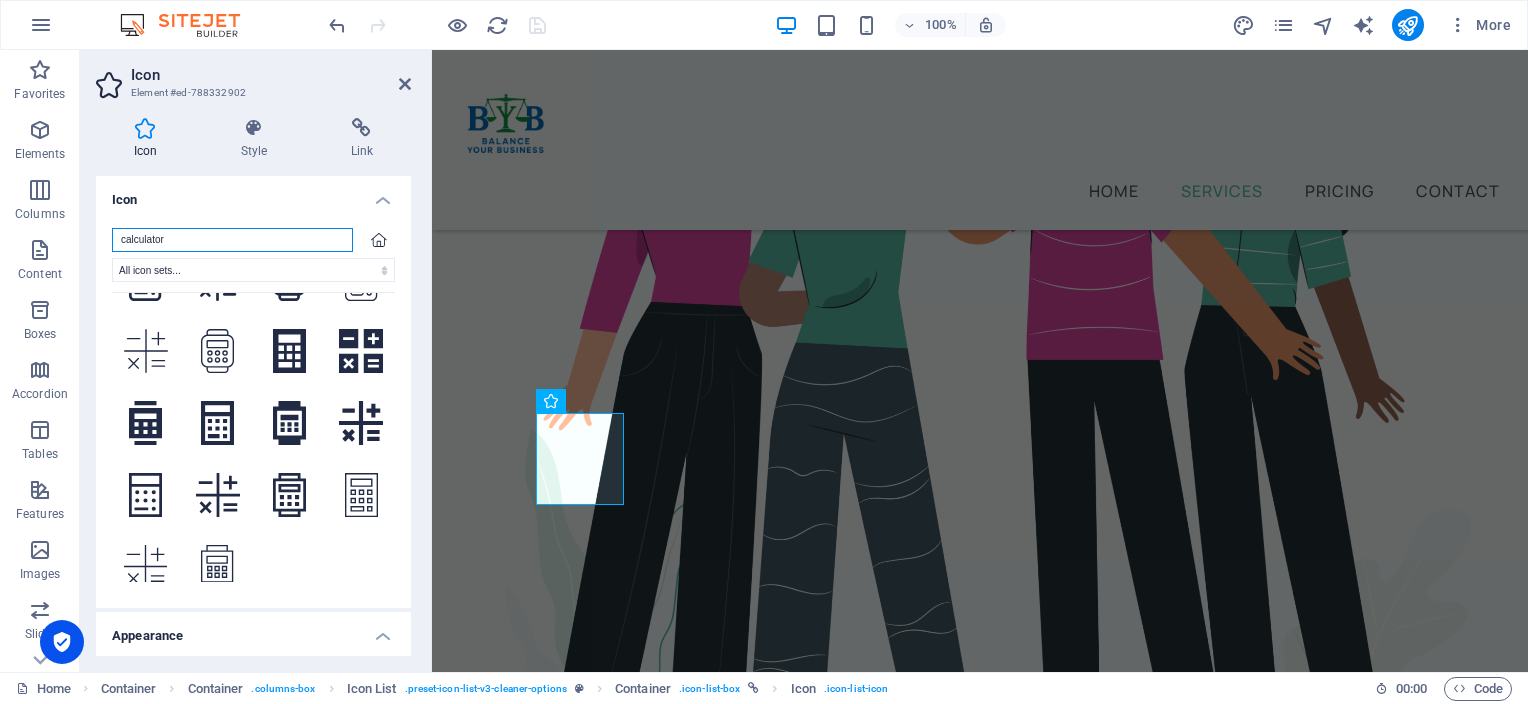 drag, startPoint x: 182, startPoint y: 236, endPoint x: 92, endPoint y: 235, distance: 90.005554 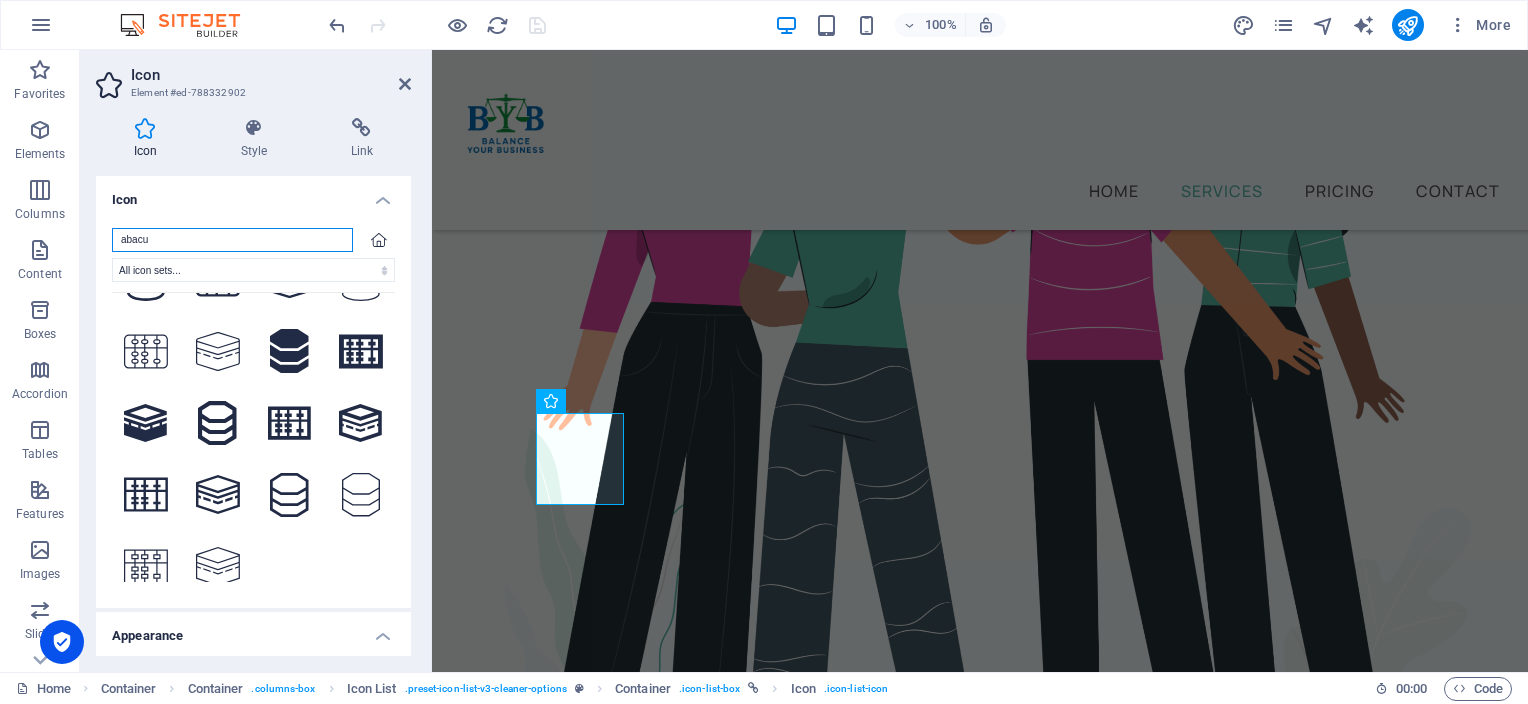 scroll, scrollTop: 0, scrollLeft: 0, axis: both 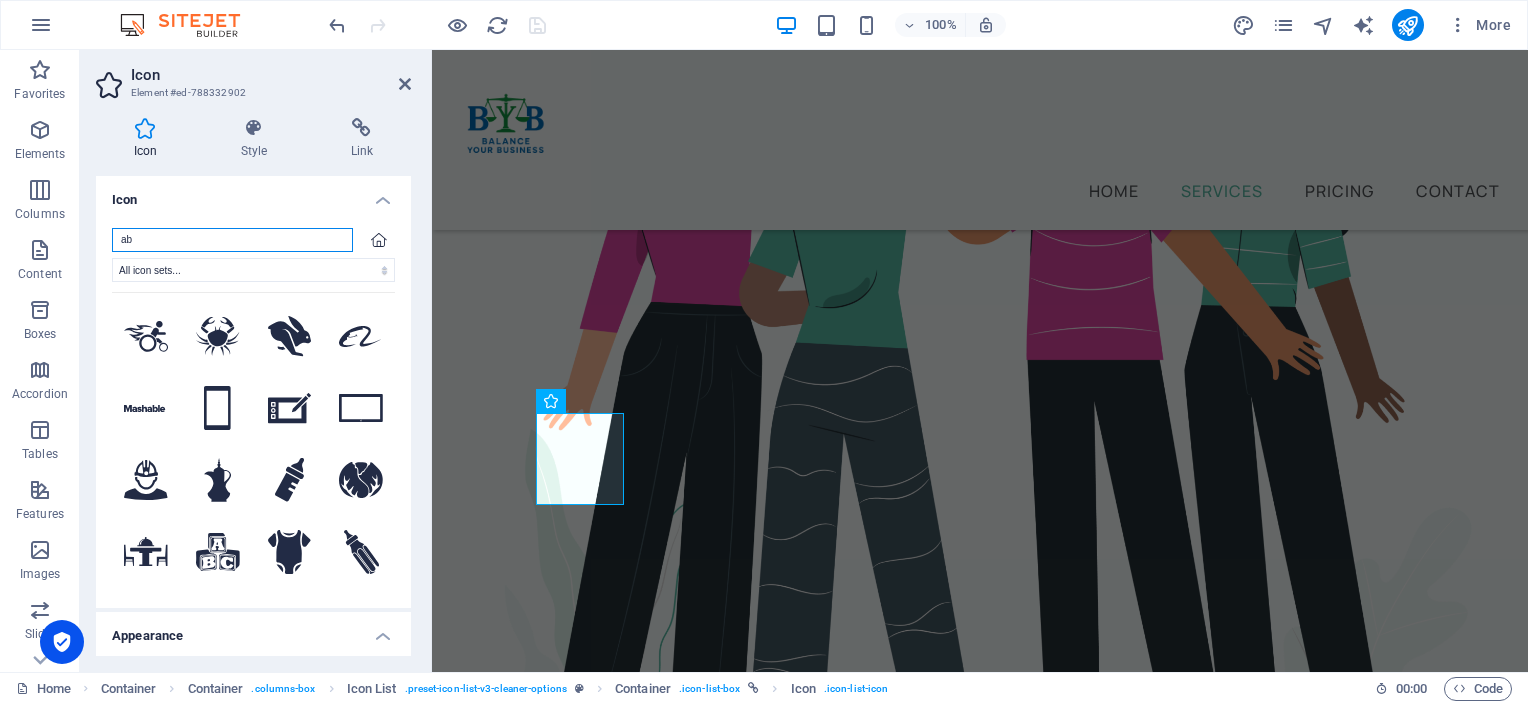 type on "a" 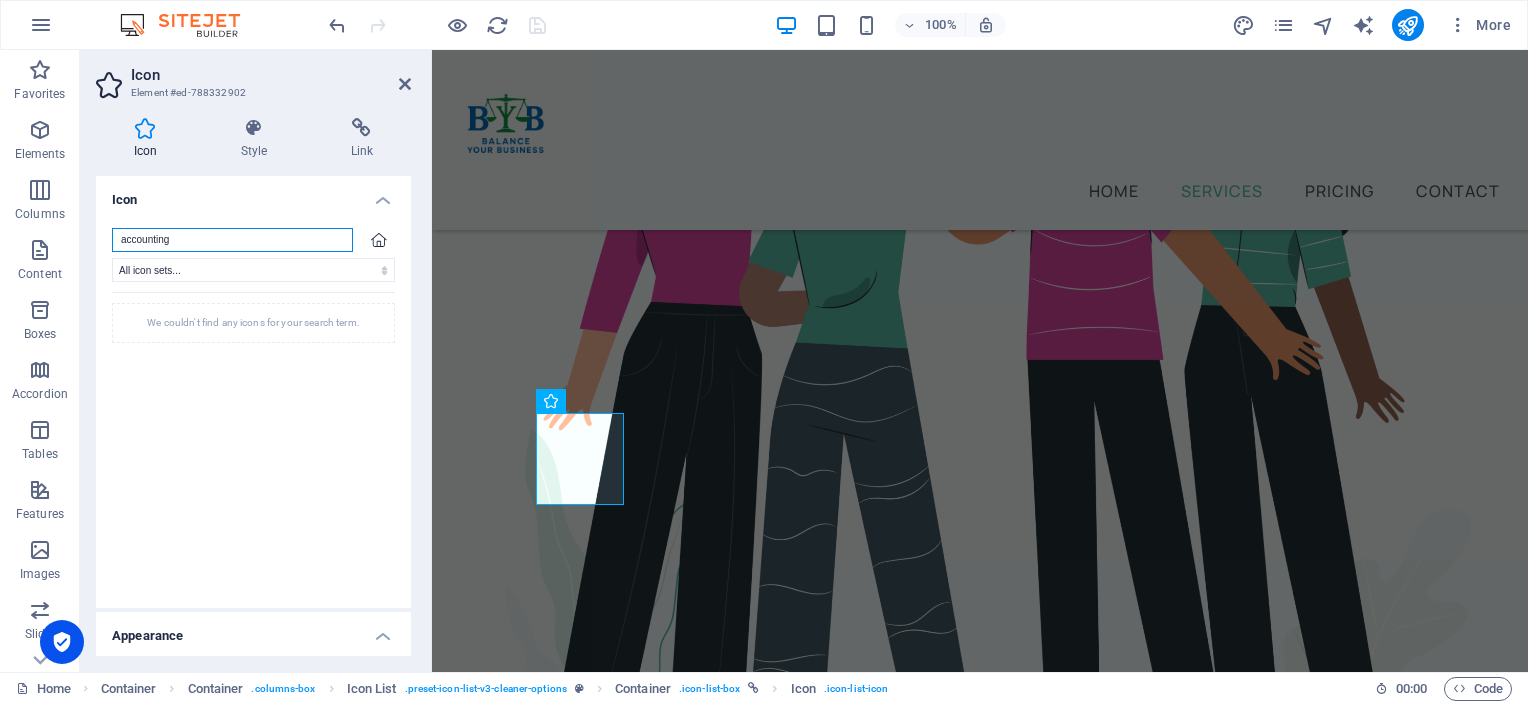 type on "accounting" 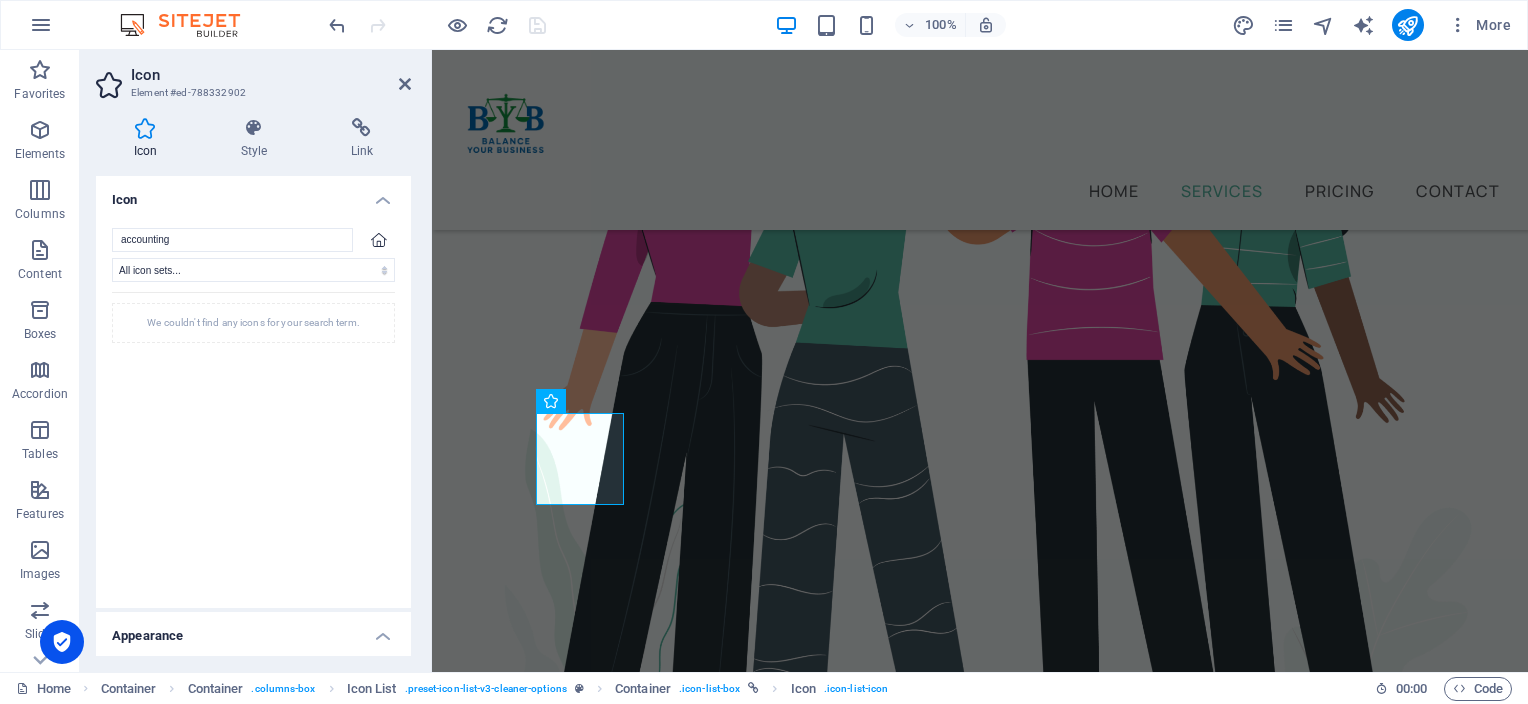 click 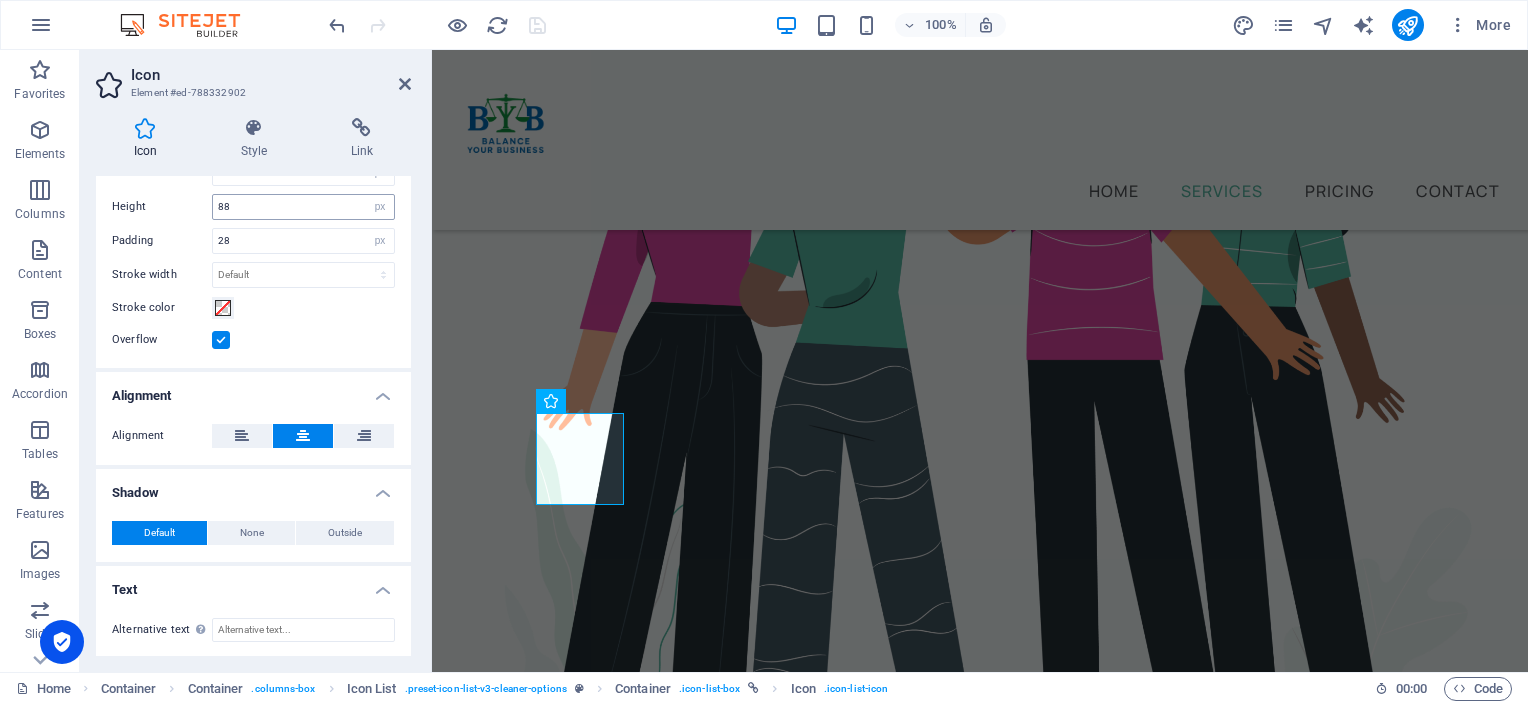 scroll, scrollTop: 0, scrollLeft: 0, axis: both 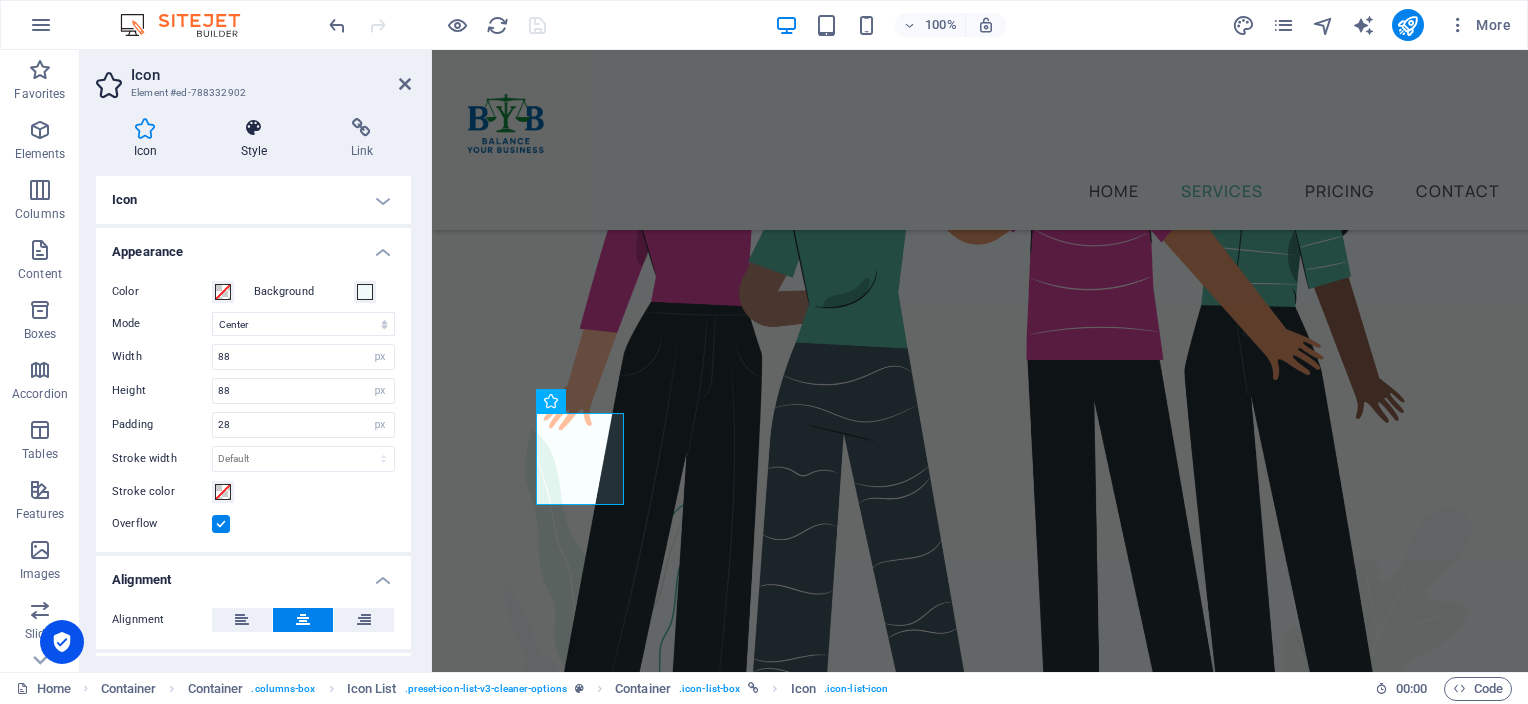 click on "Style" at bounding box center [258, 139] 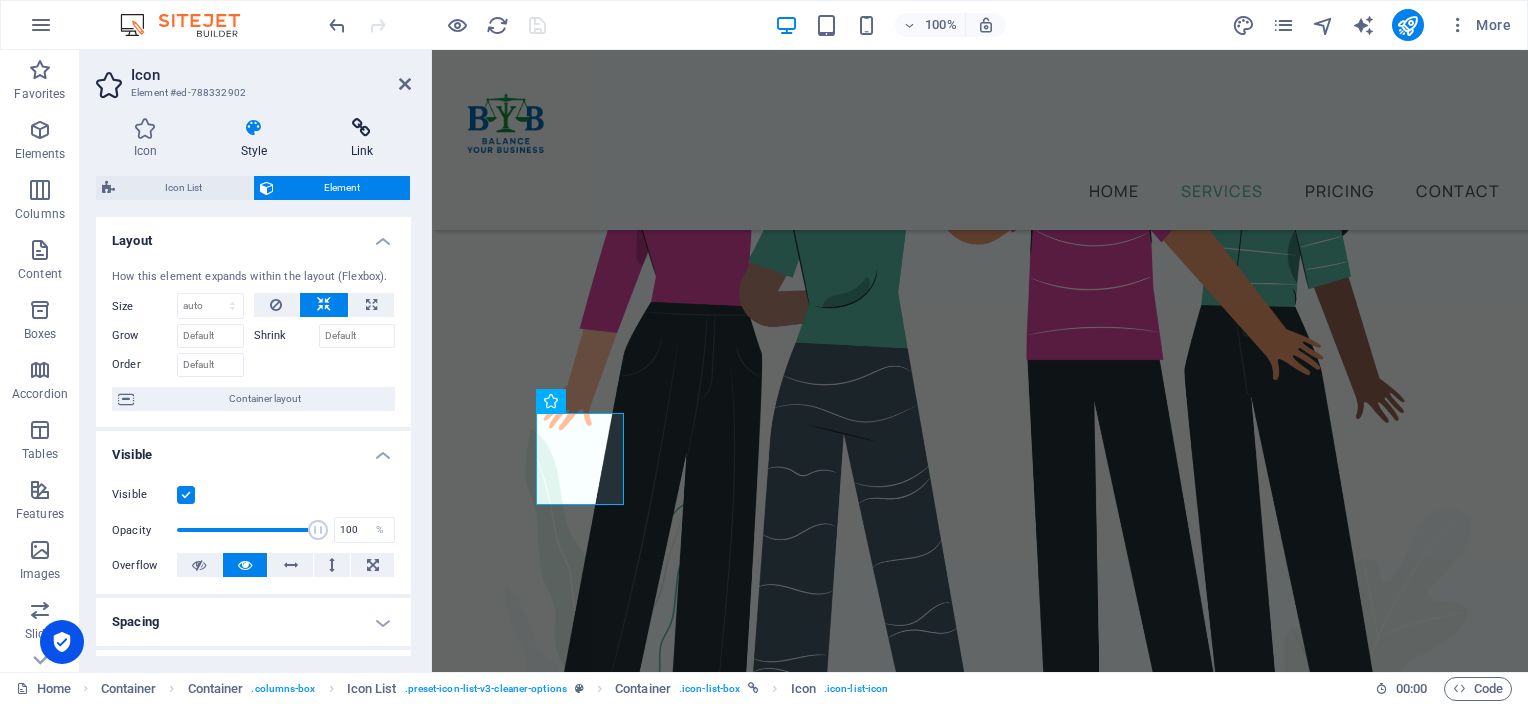 click at bounding box center (362, 128) 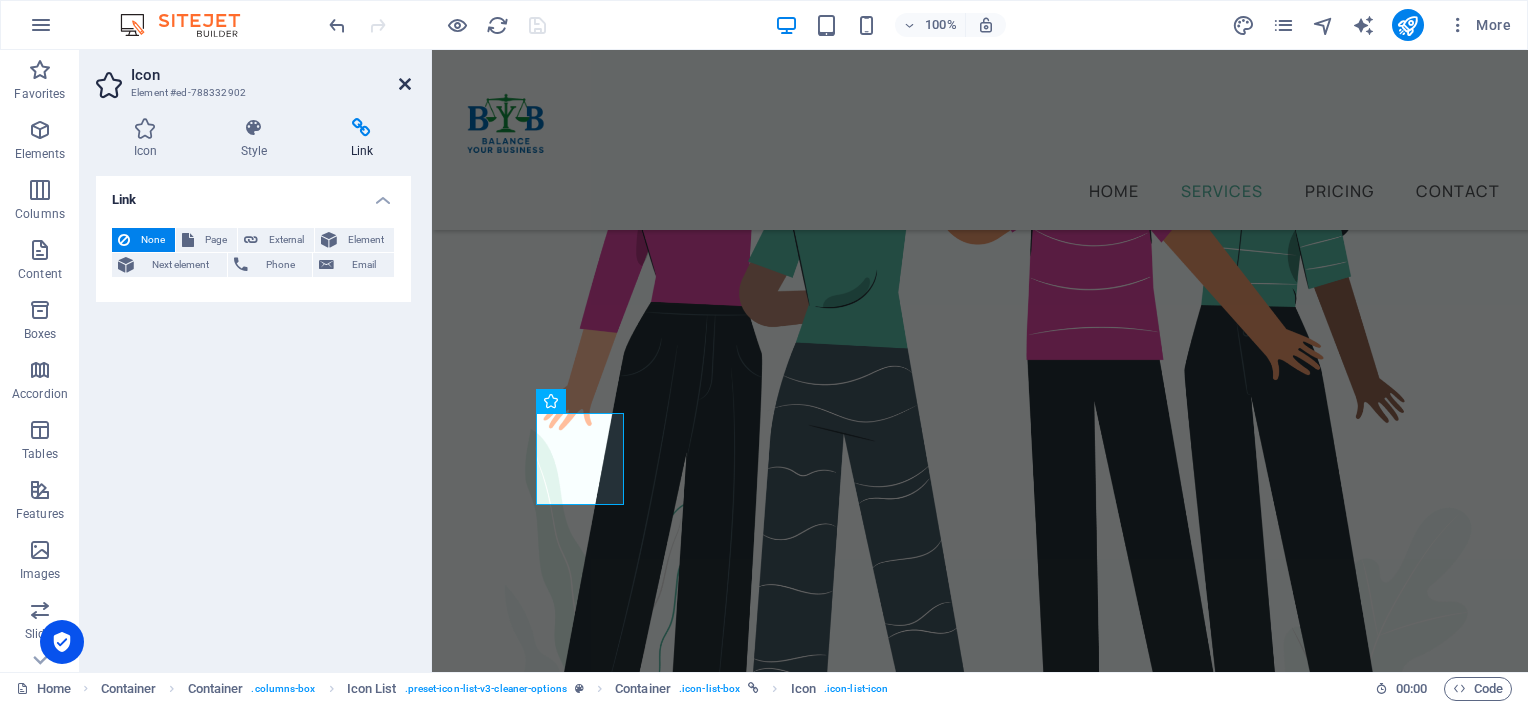 click at bounding box center (405, 84) 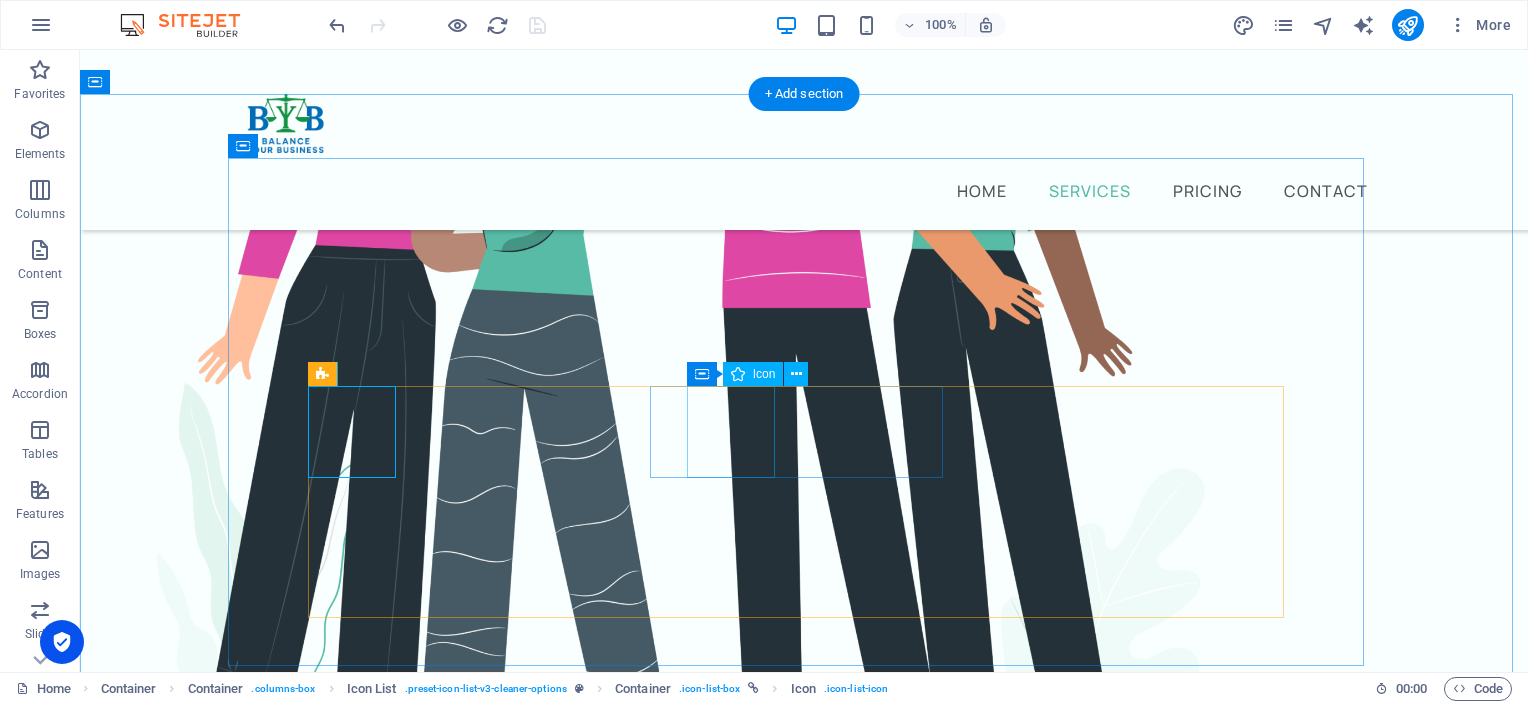 click at bounding box center [804, 1494] 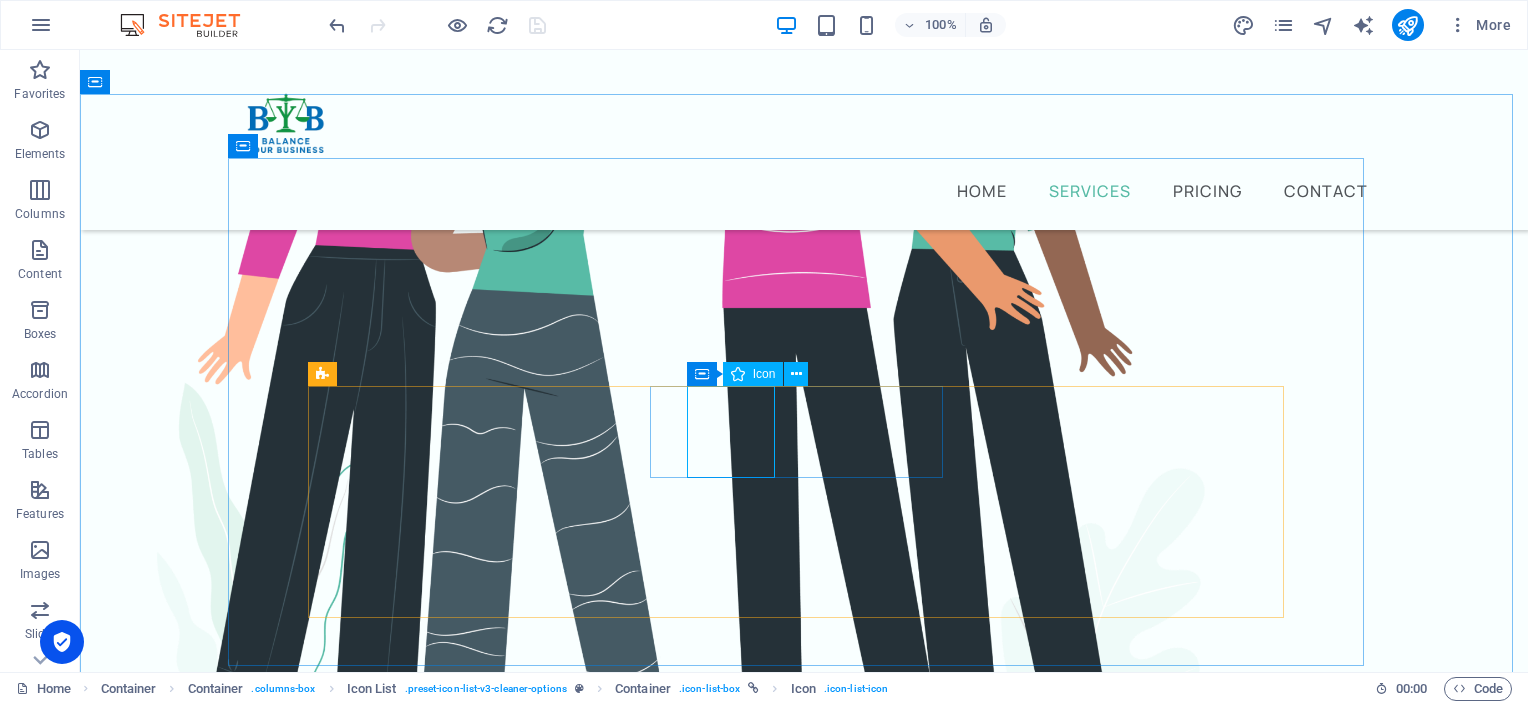 click on "Icon" at bounding box center [753, 374] 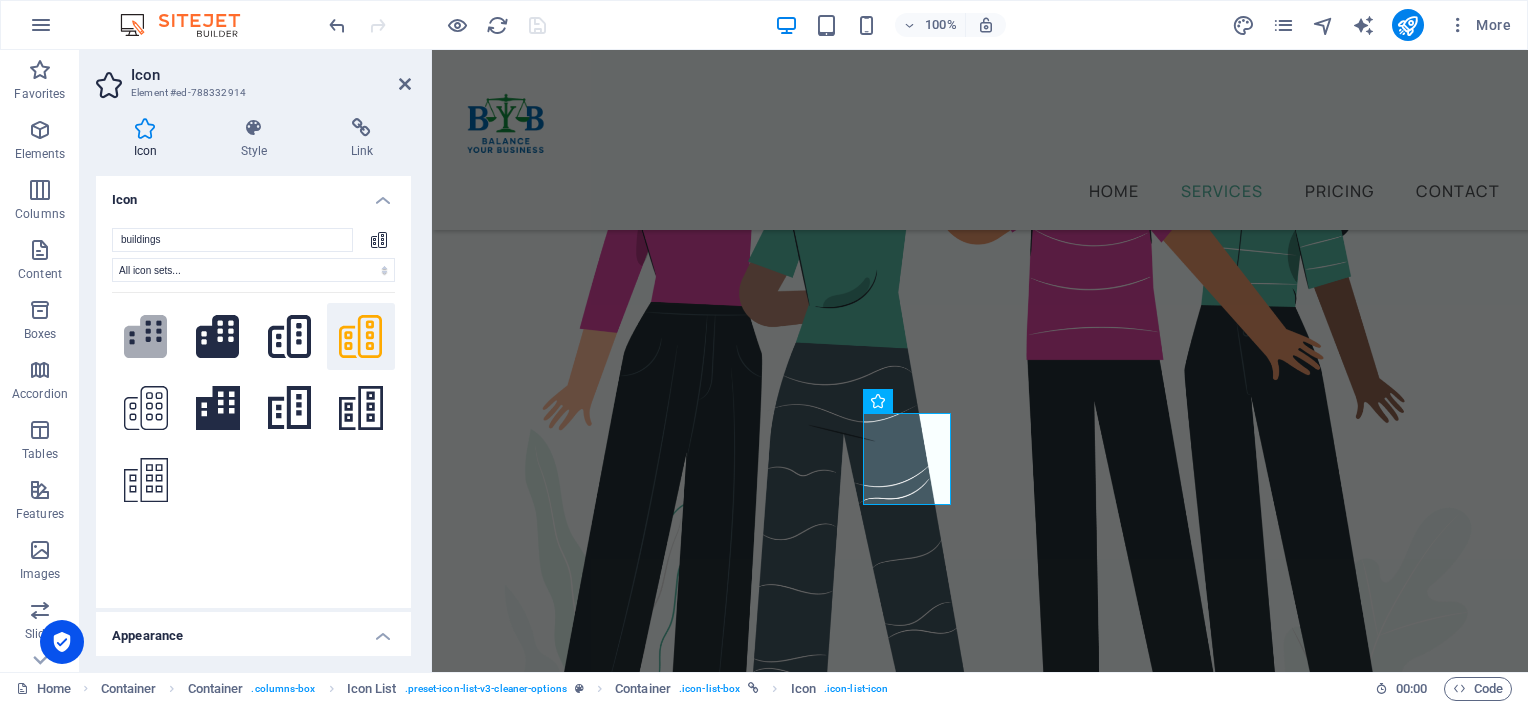 click on "Icon" at bounding box center [271, 75] 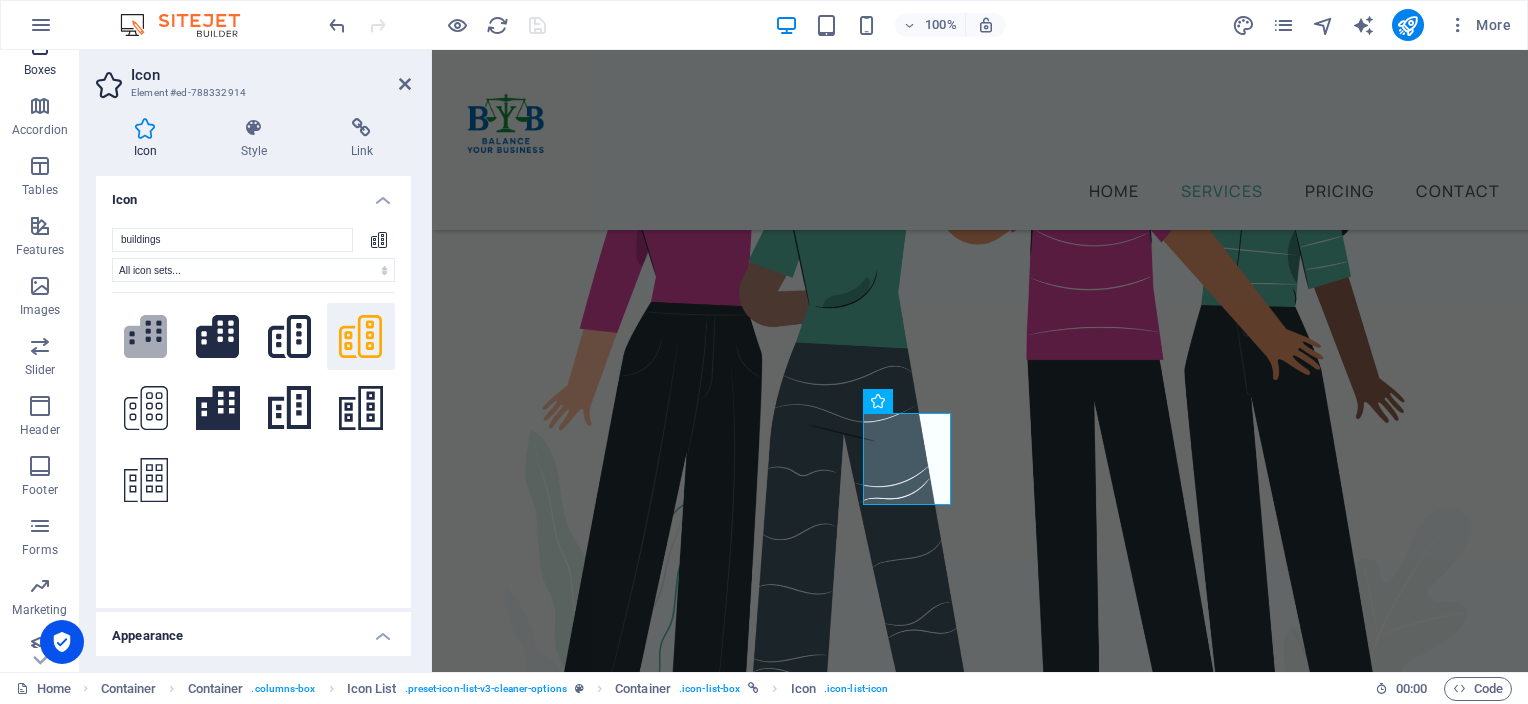 scroll, scrollTop: 277, scrollLeft: 0, axis: vertical 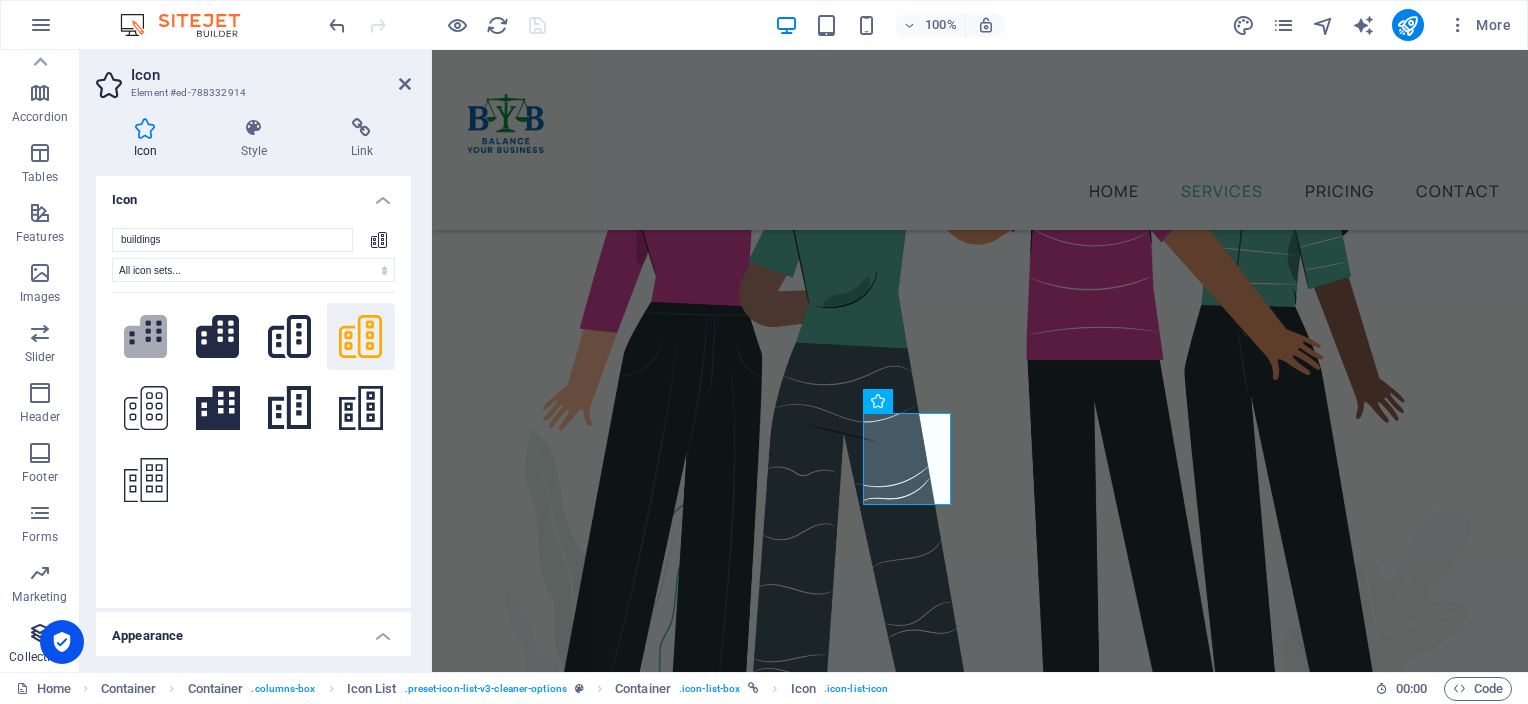 click at bounding box center [40, 633] 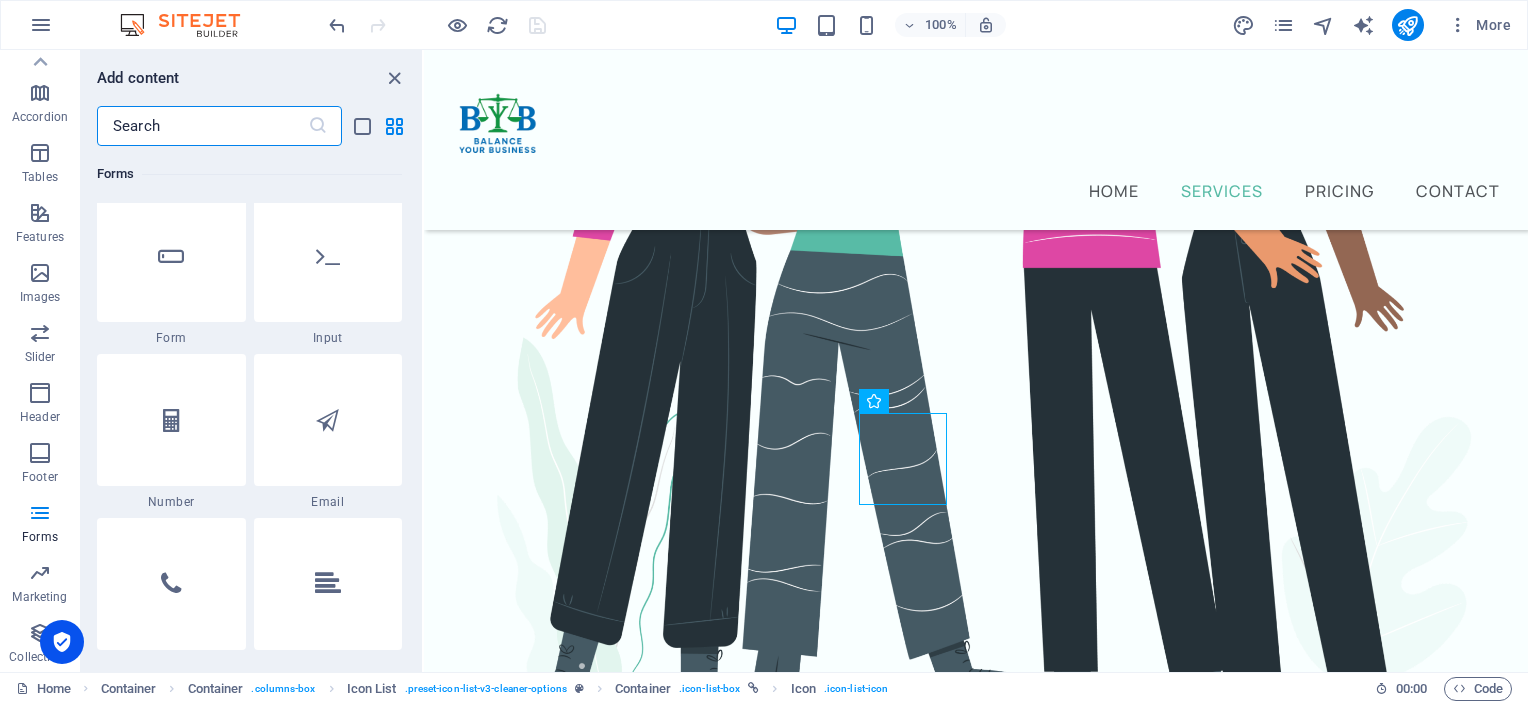 scroll, scrollTop: 14900, scrollLeft: 0, axis: vertical 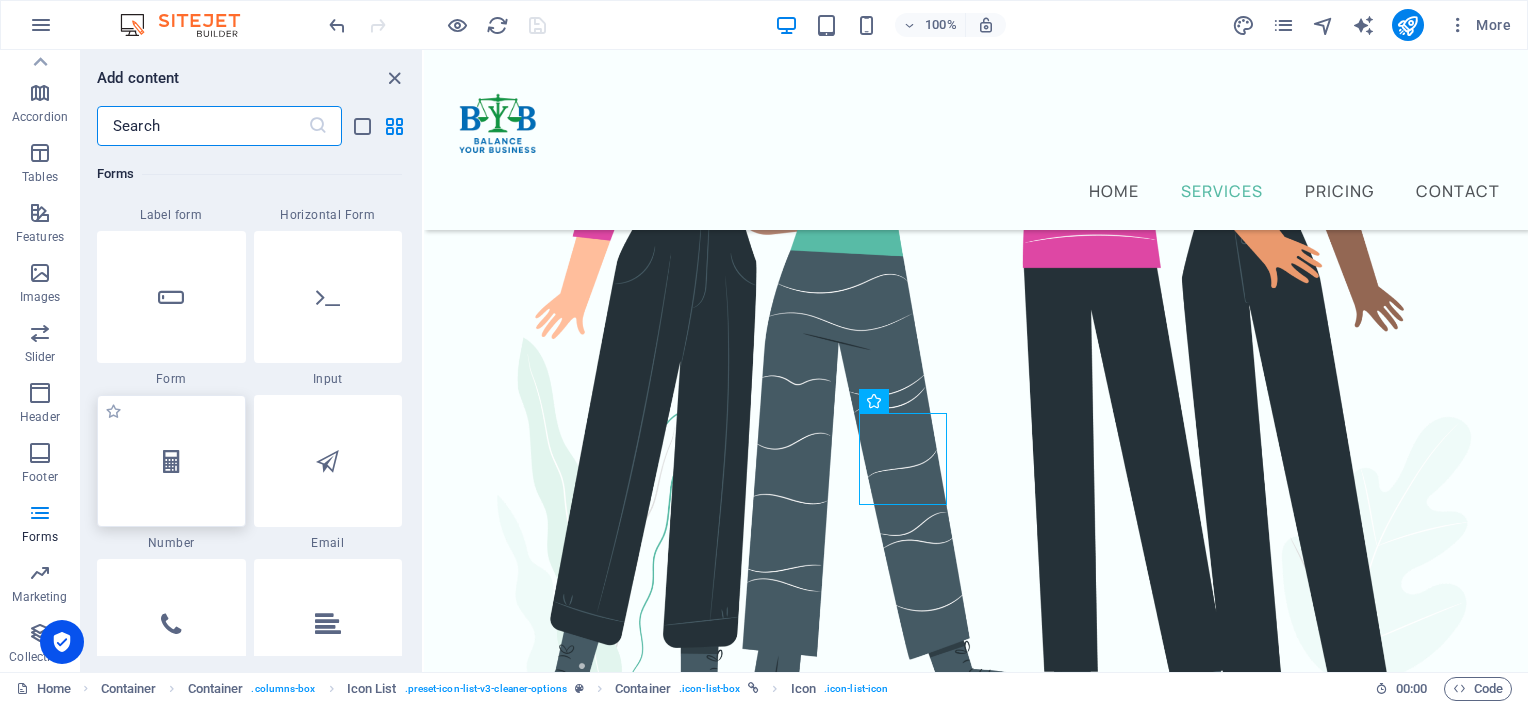 click at bounding box center (171, 461) 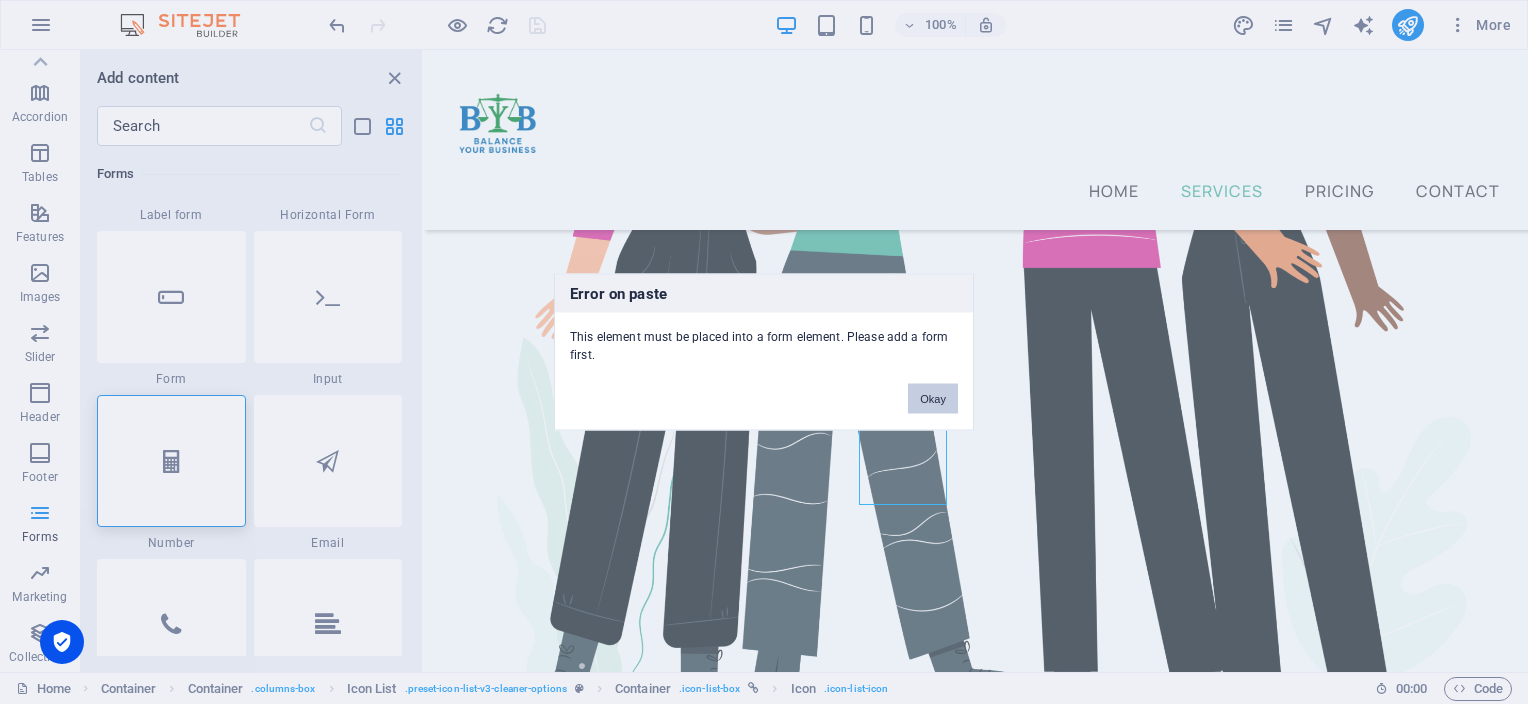 click on "Okay" at bounding box center [933, 399] 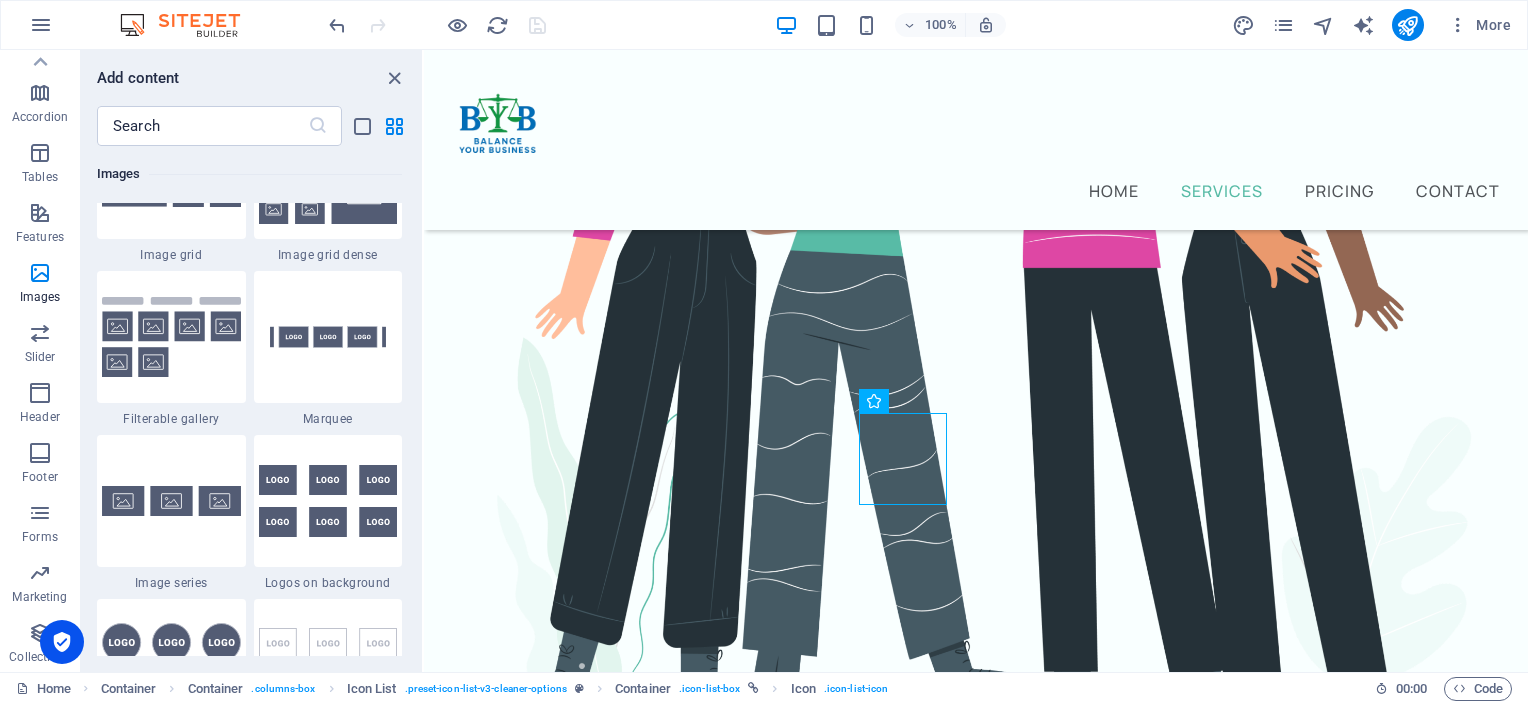 scroll, scrollTop: 10363, scrollLeft: 0, axis: vertical 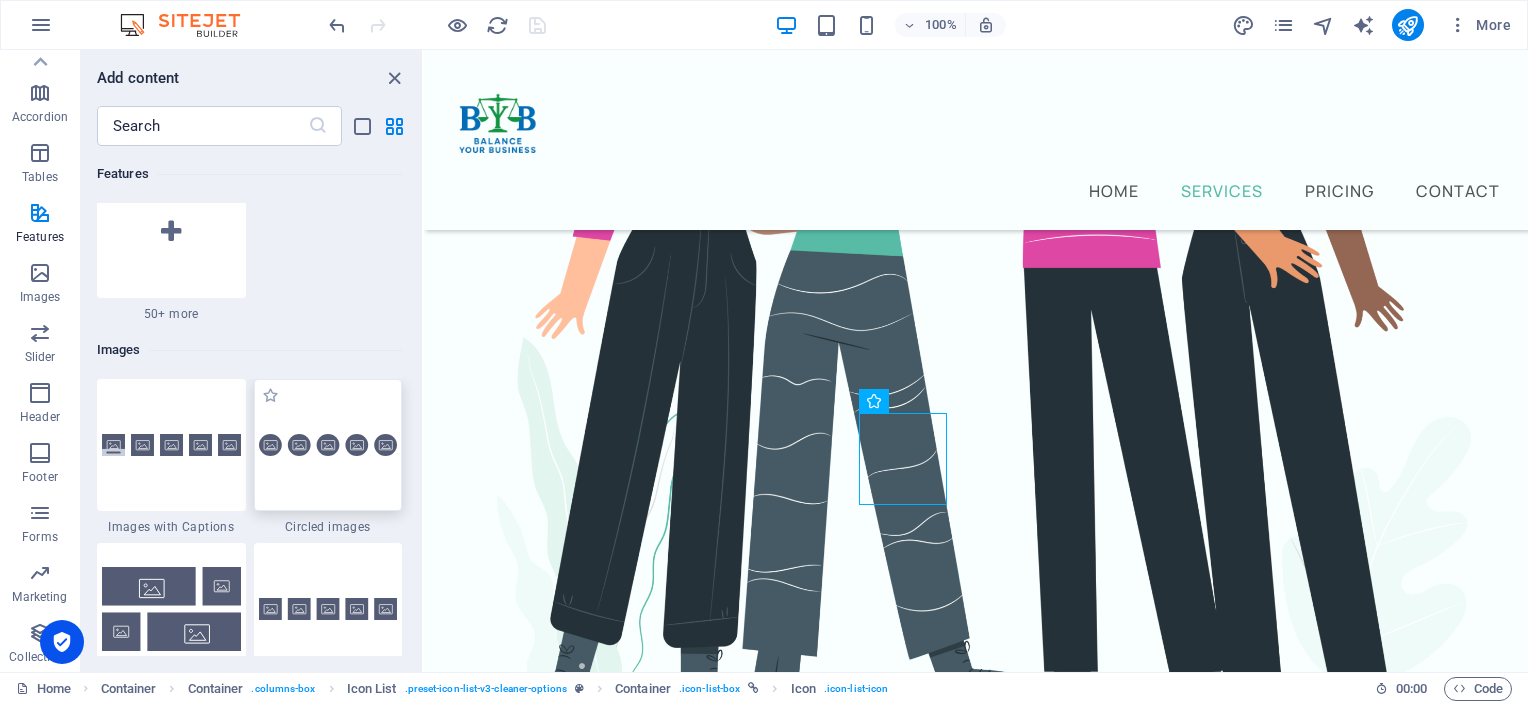 click at bounding box center (328, 445) 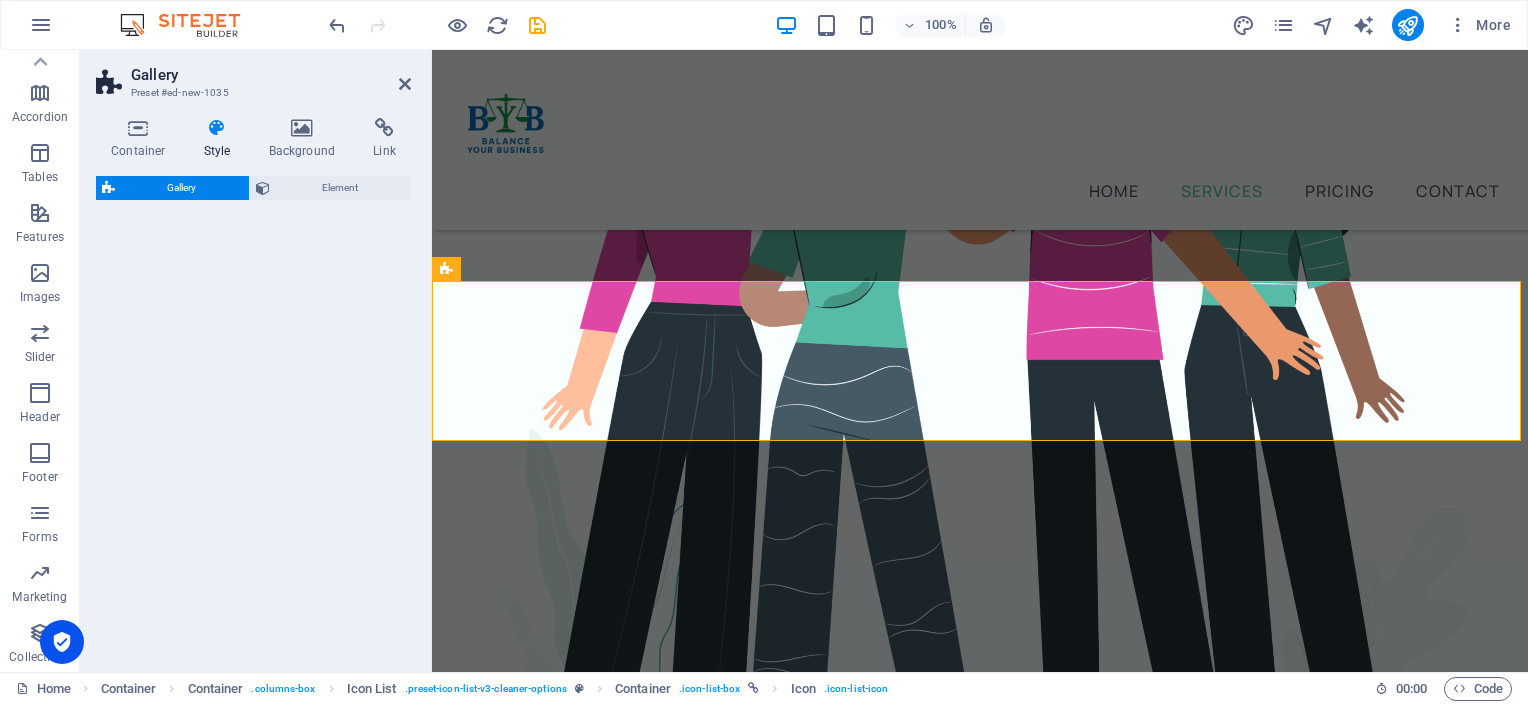 select on "rem" 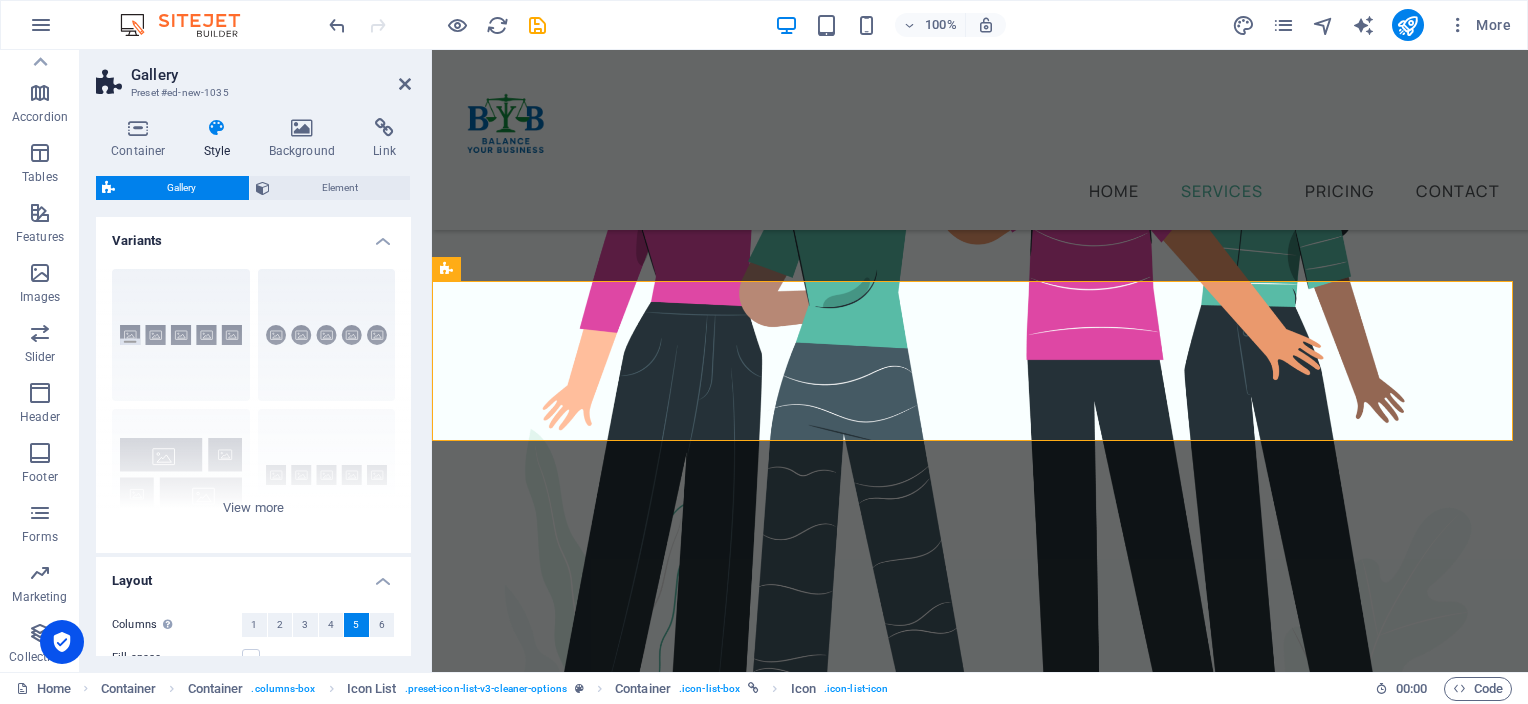 scroll, scrollTop: 1276, scrollLeft: 0, axis: vertical 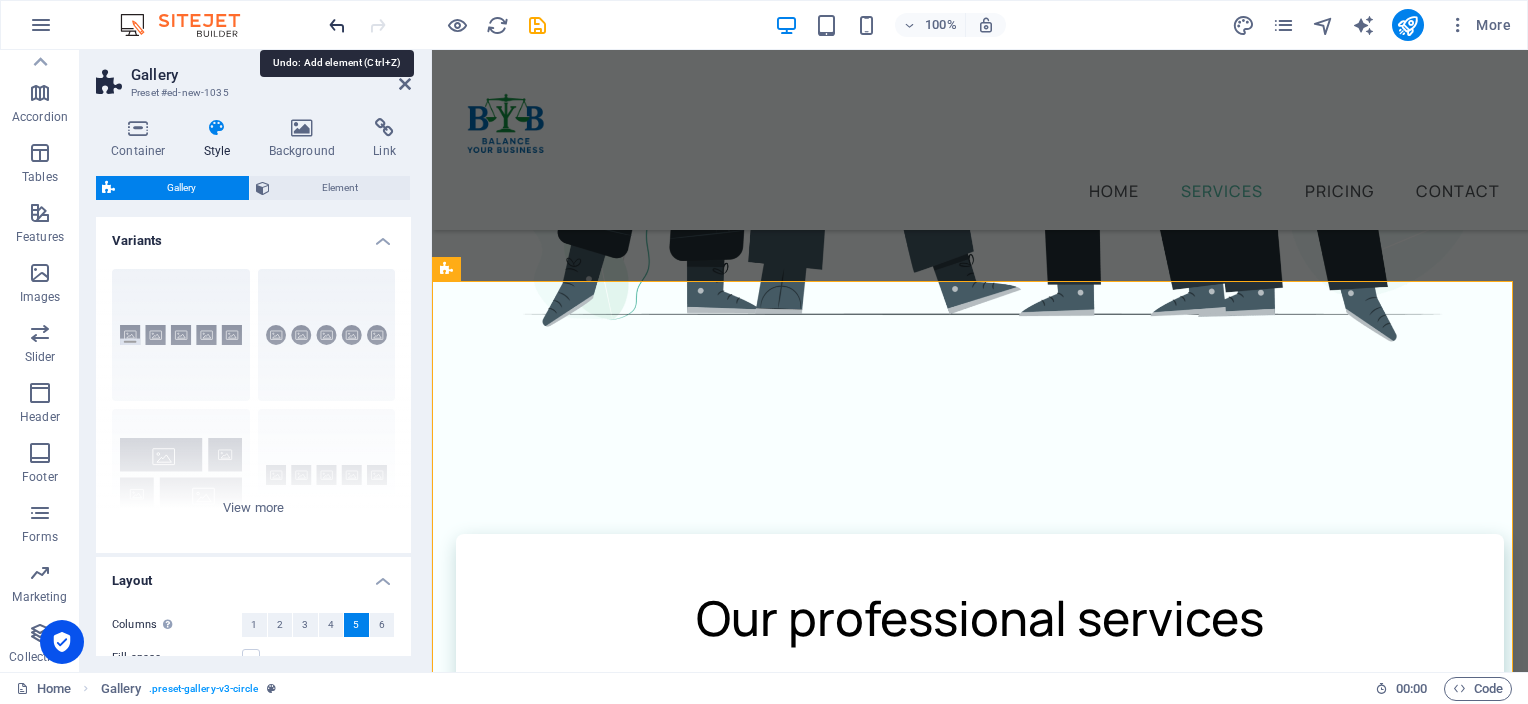 click at bounding box center (337, 25) 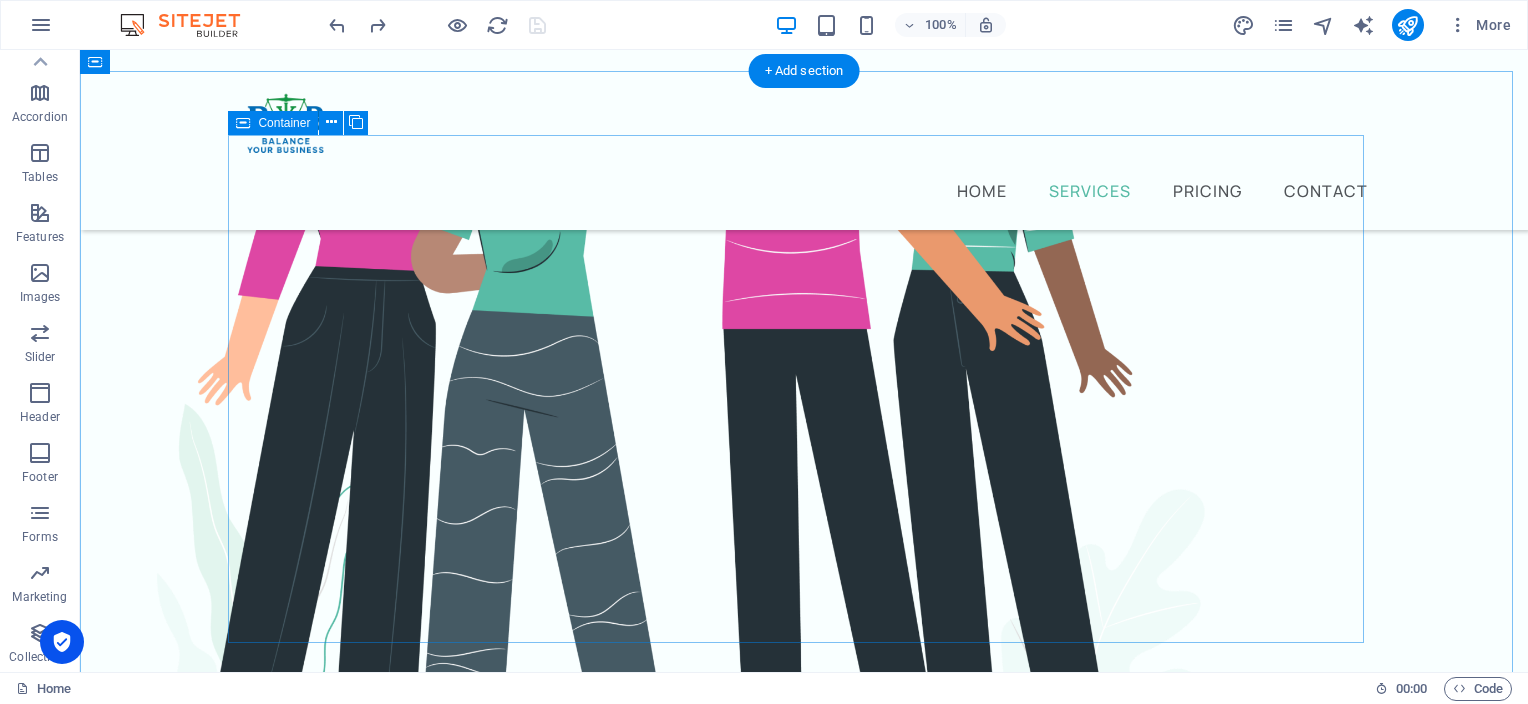 scroll, scrollTop: 748, scrollLeft: 0, axis: vertical 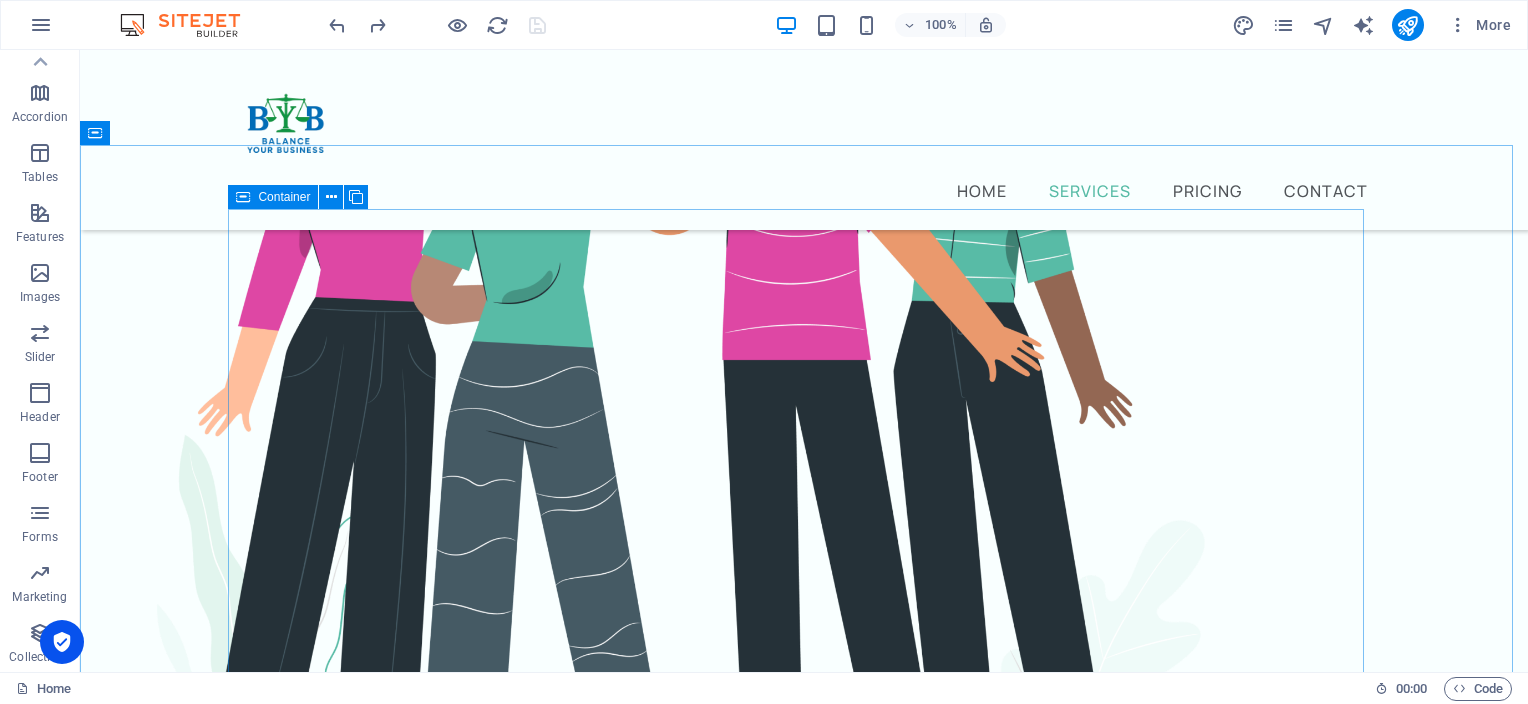click on "Container" at bounding box center [284, 197] 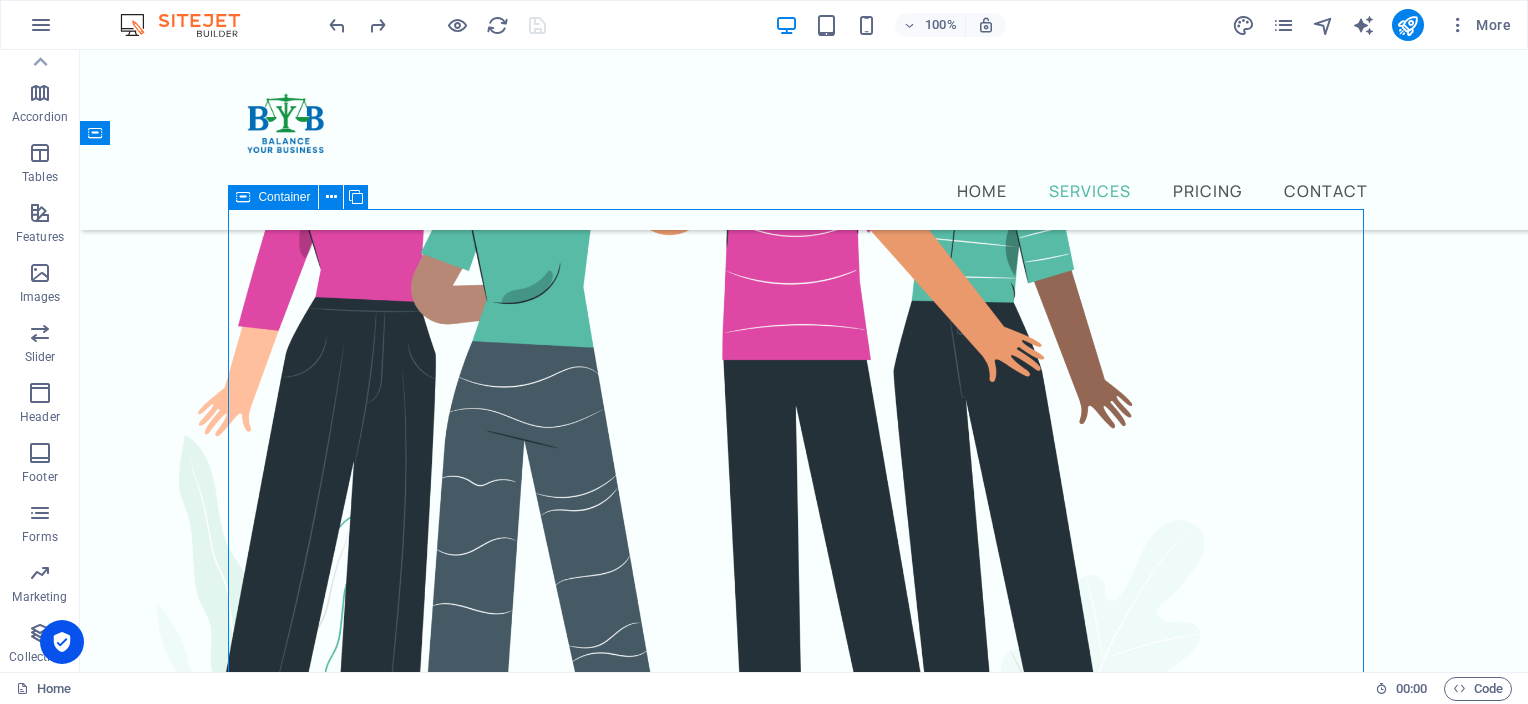 click on "Container" at bounding box center (284, 197) 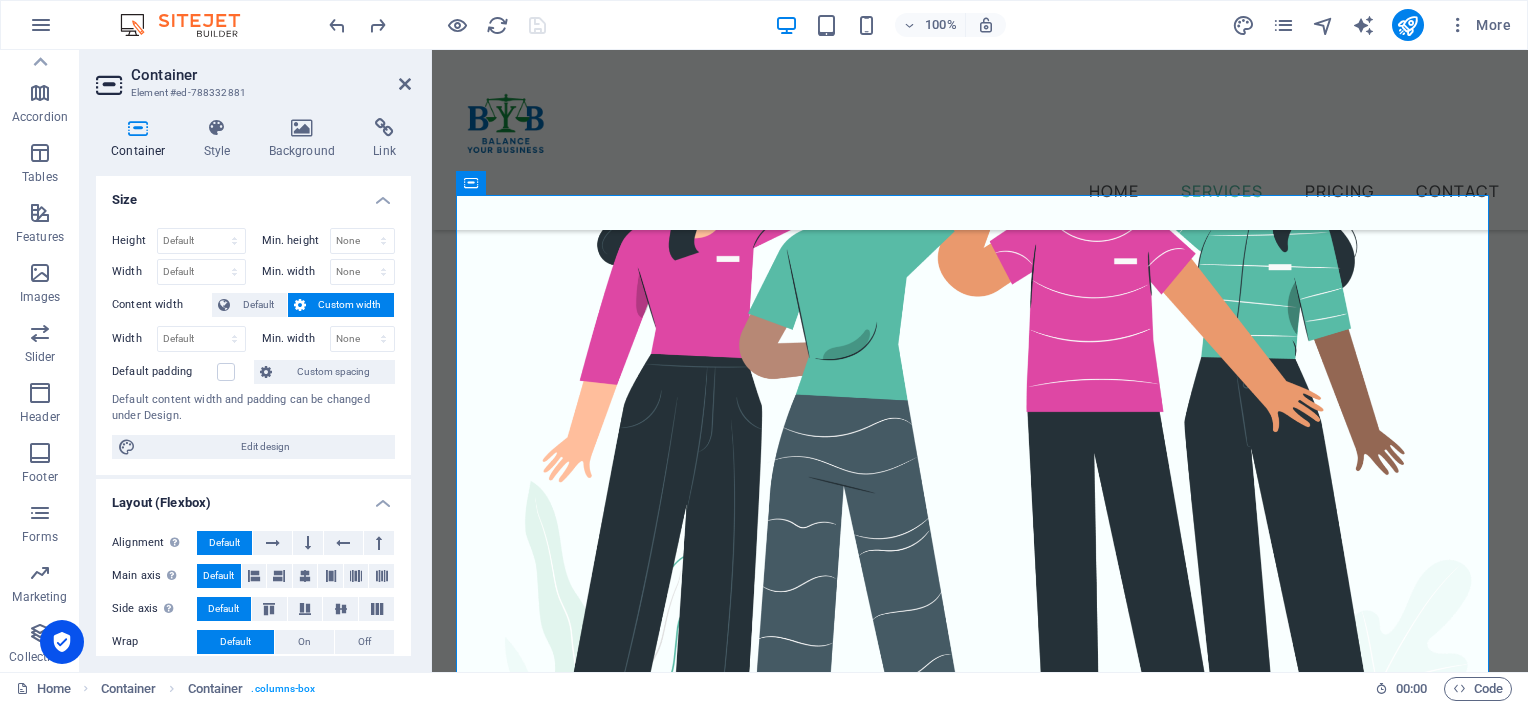 scroll, scrollTop: 790, scrollLeft: 0, axis: vertical 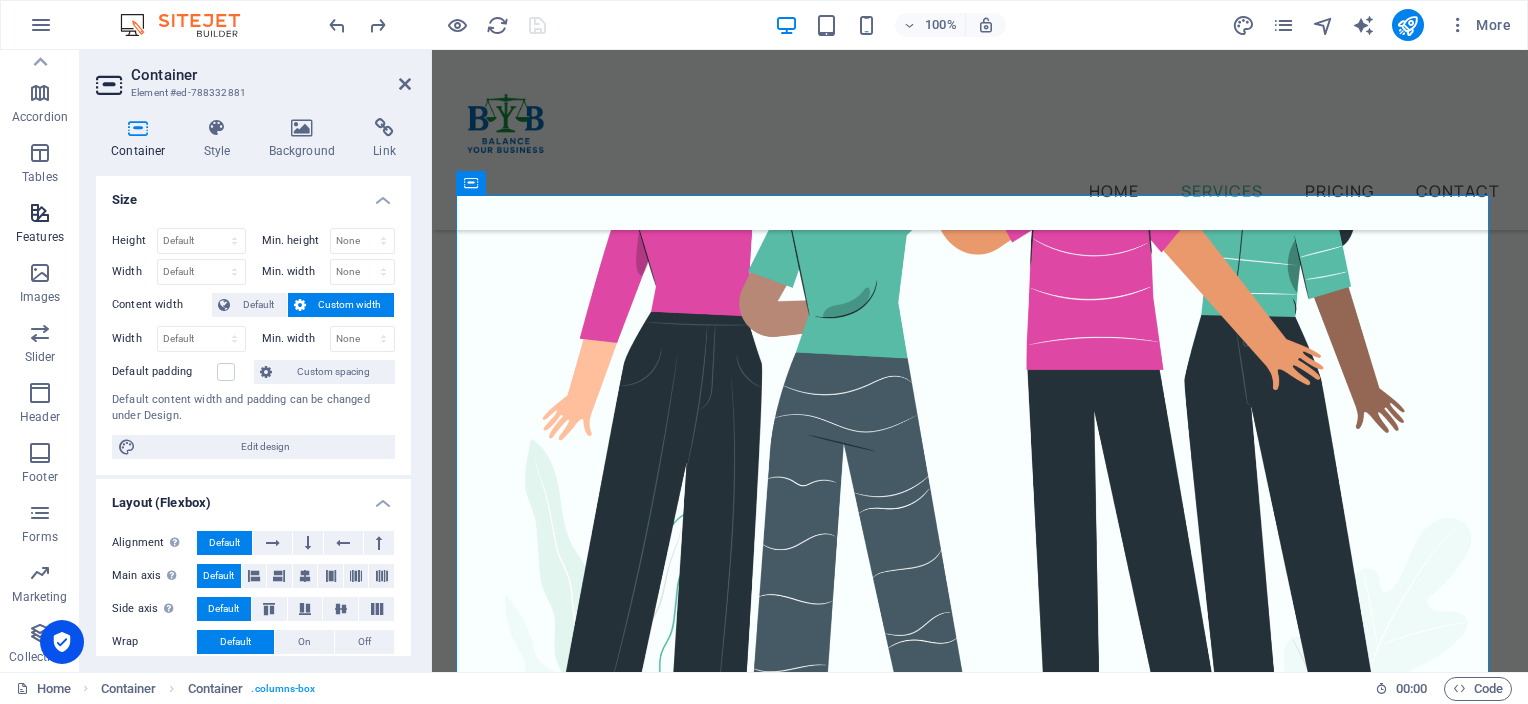click at bounding box center [40, 213] 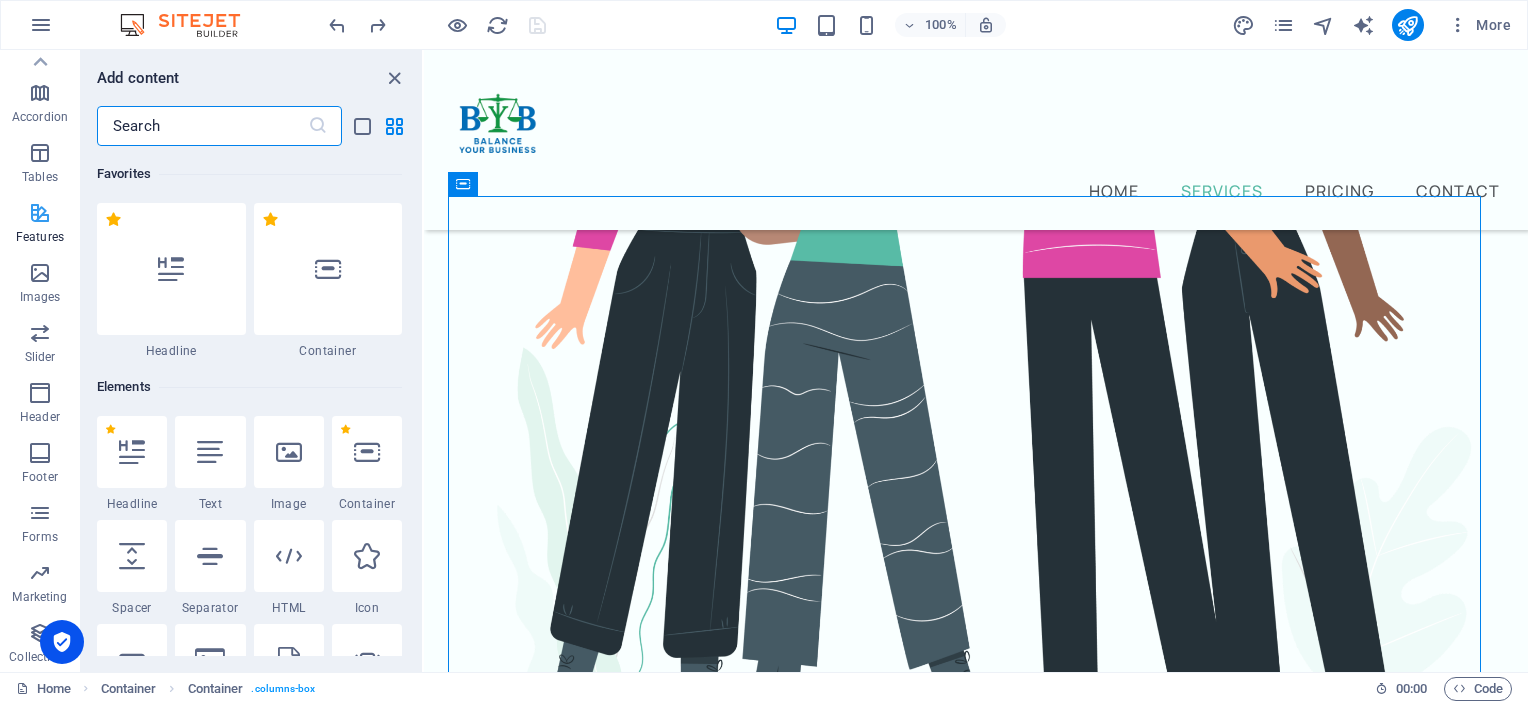 scroll, scrollTop: 788, scrollLeft: 0, axis: vertical 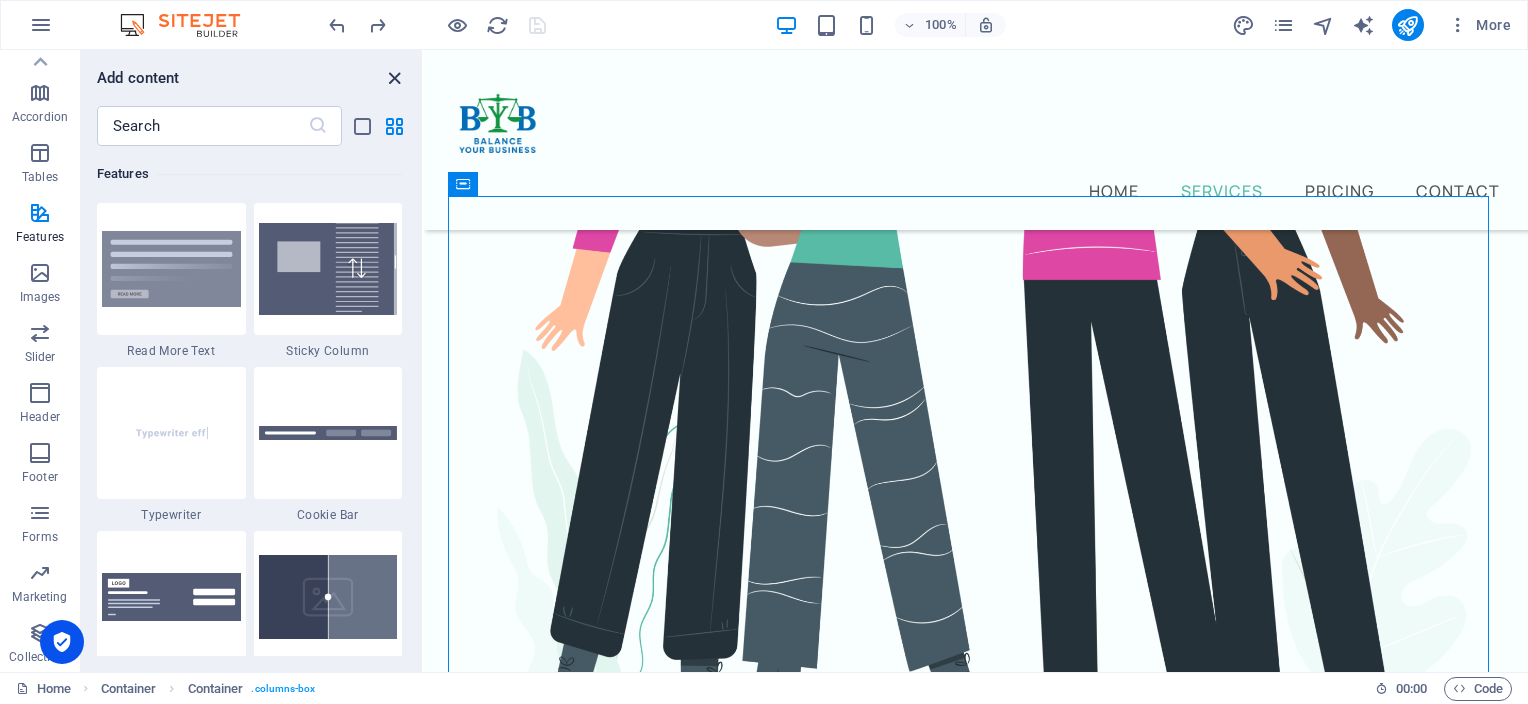click at bounding box center [394, 78] 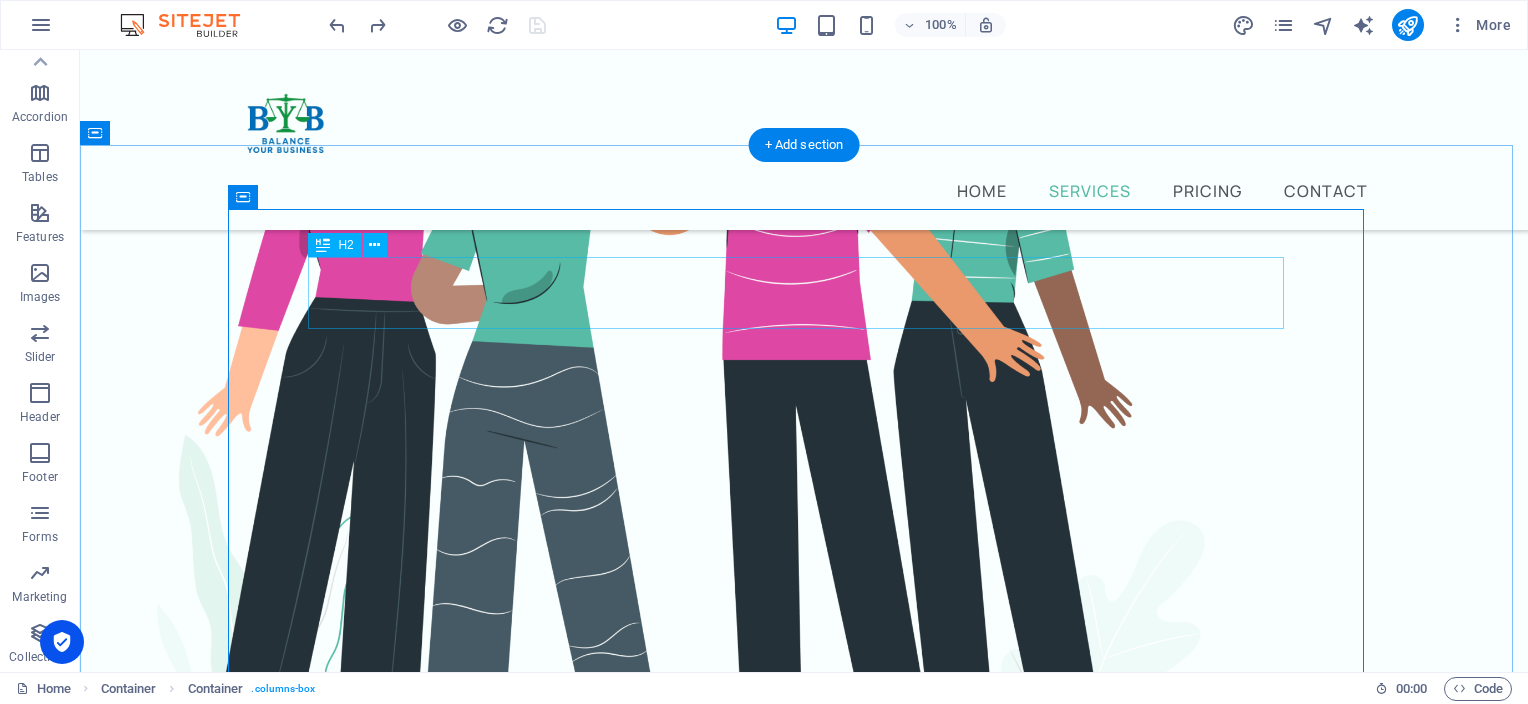 click on "Our professional services" at bounding box center (804, 1138) 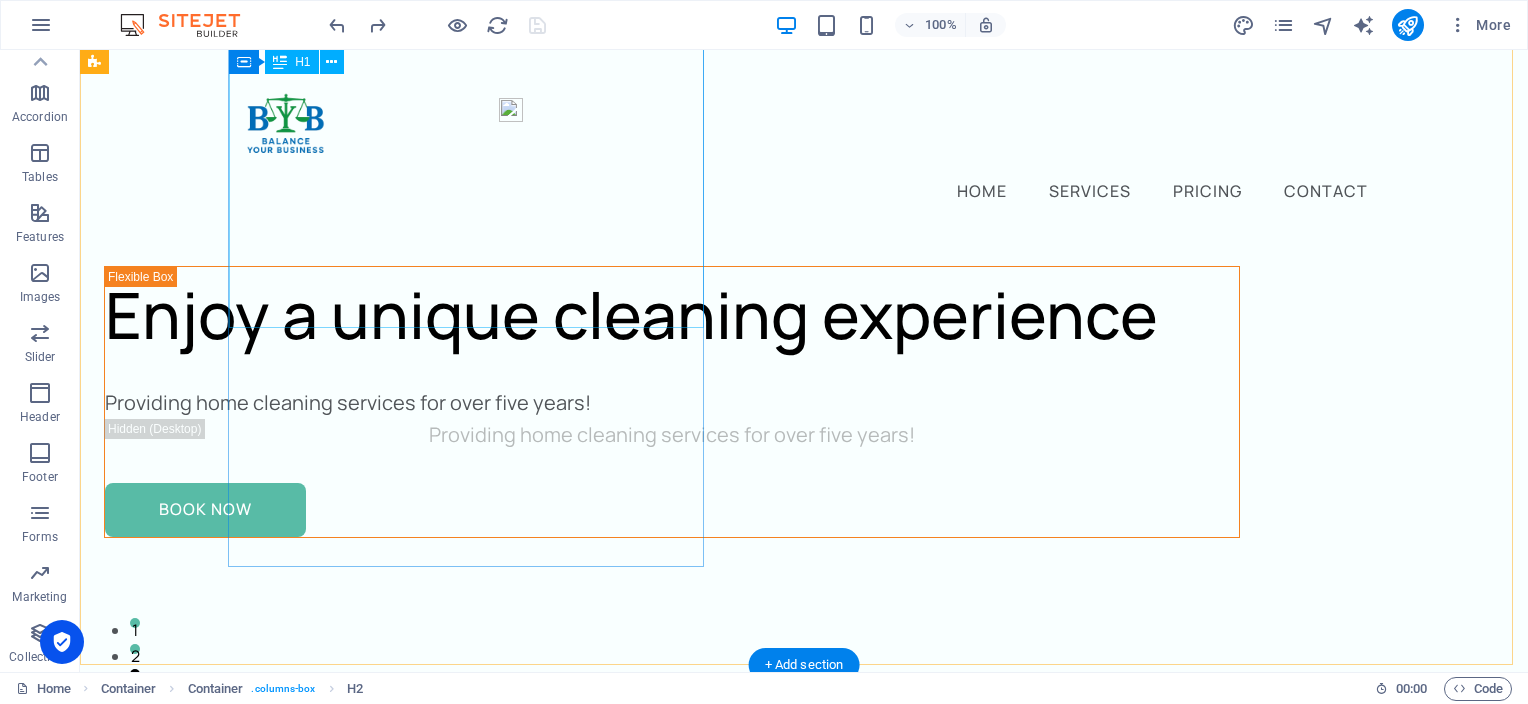 scroll, scrollTop: 0, scrollLeft: 0, axis: both 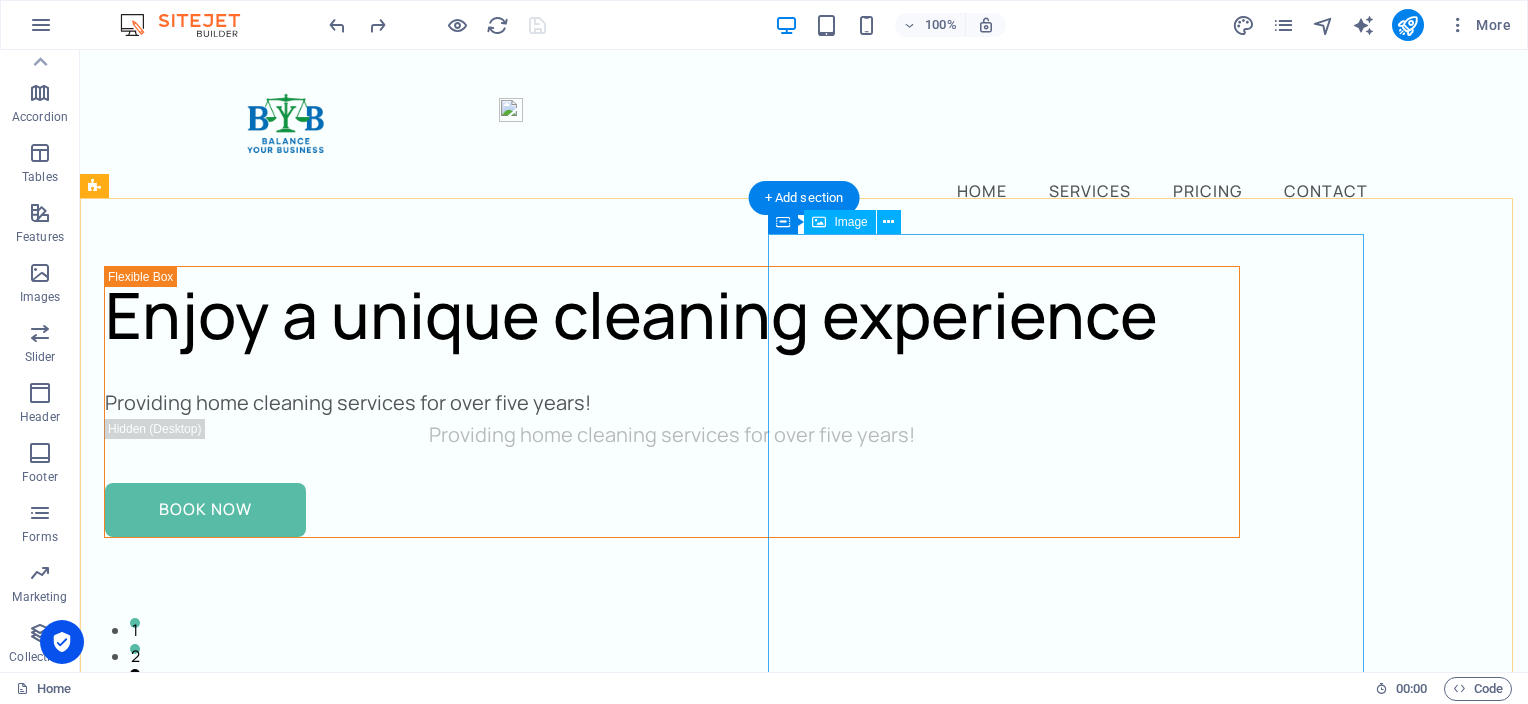 click at bounding box center (672, 1138) 